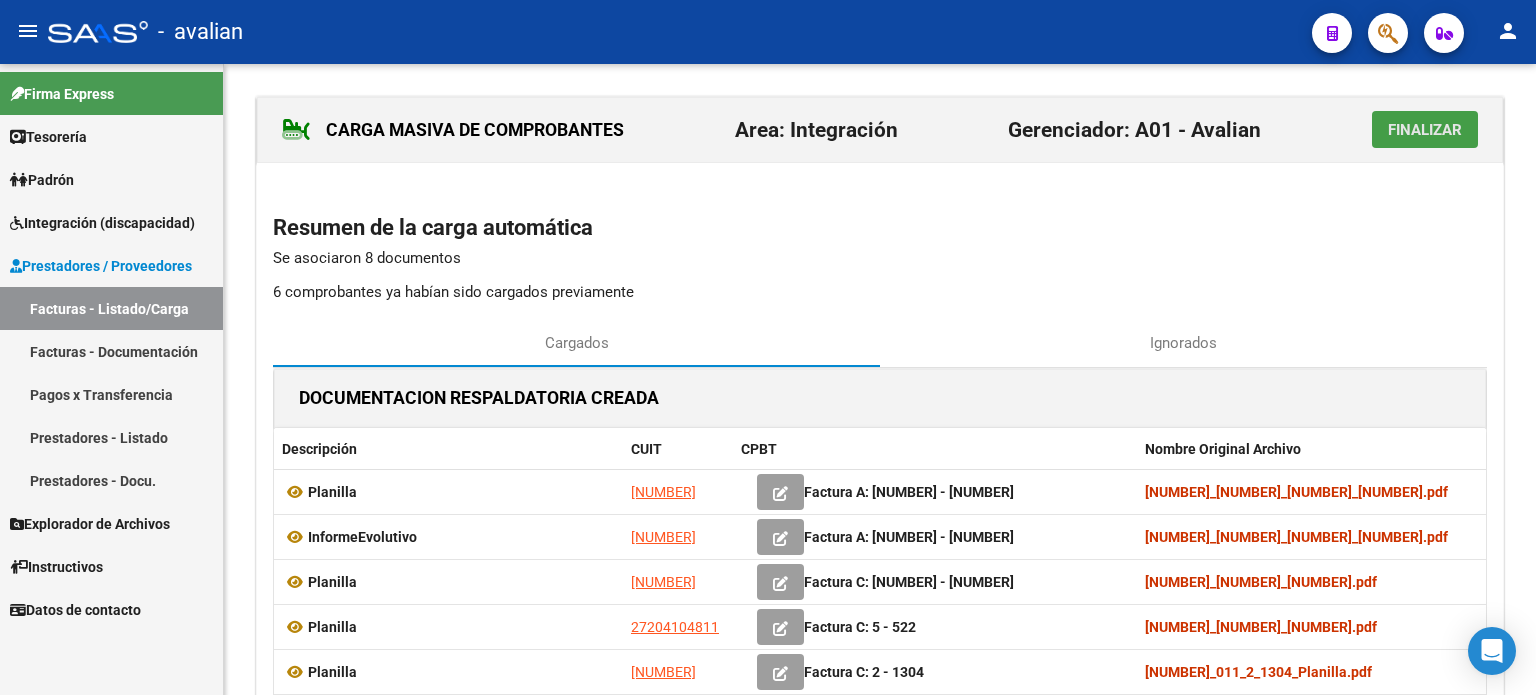 scroll, scrollTop: 0, scrollLeft: 0, axis: both 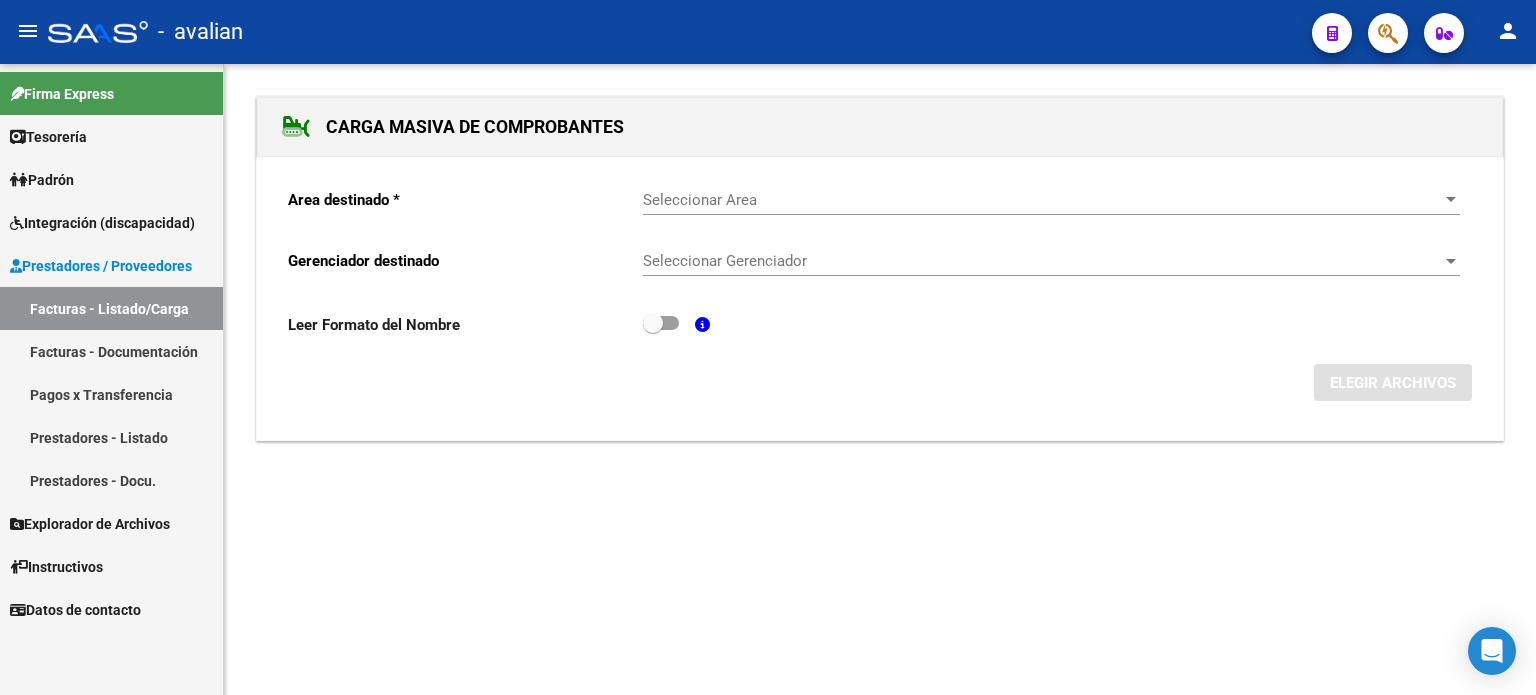 click on "Seleccionar Area" at bounding box center [1042, 200] 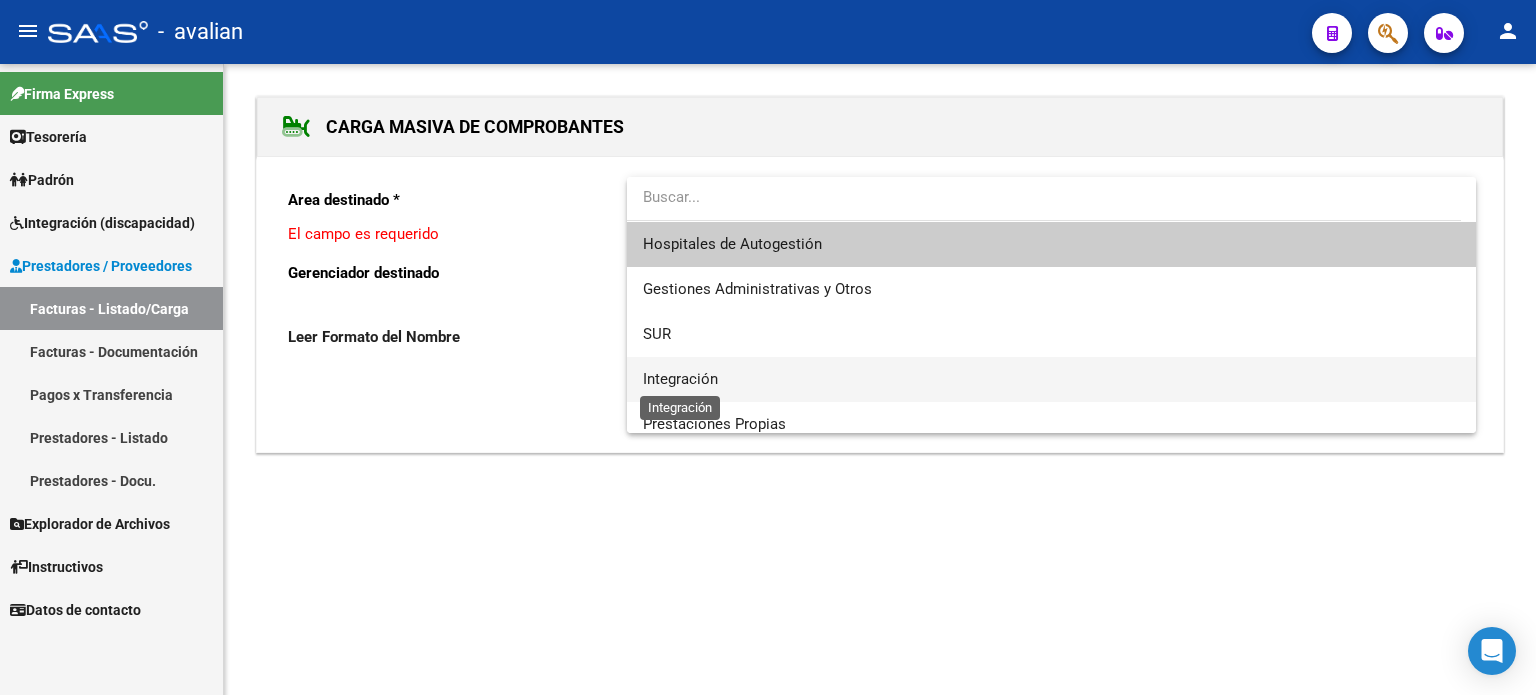 click on "Integración" at bounding box center (680, 379) 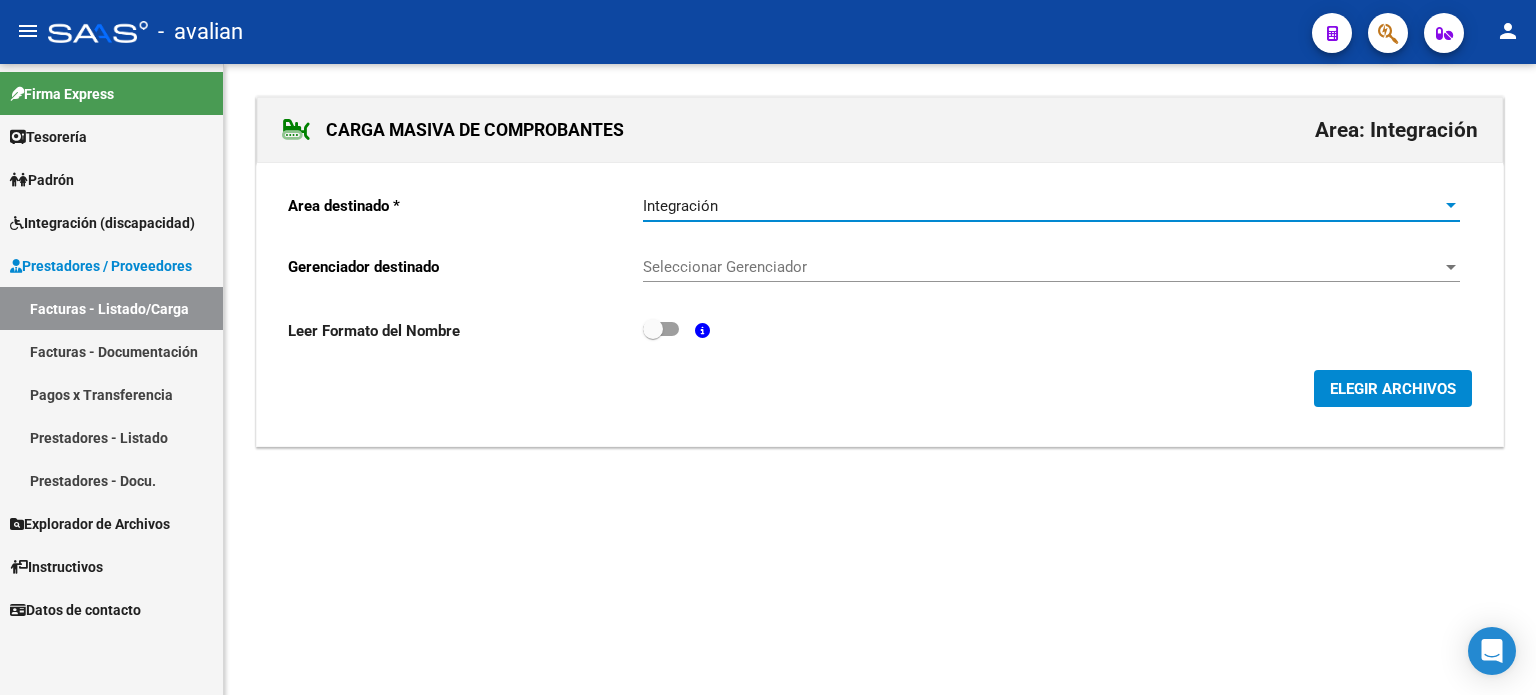 click on "Seleccionar Gerenciador" at bounding box center [1042, 267] 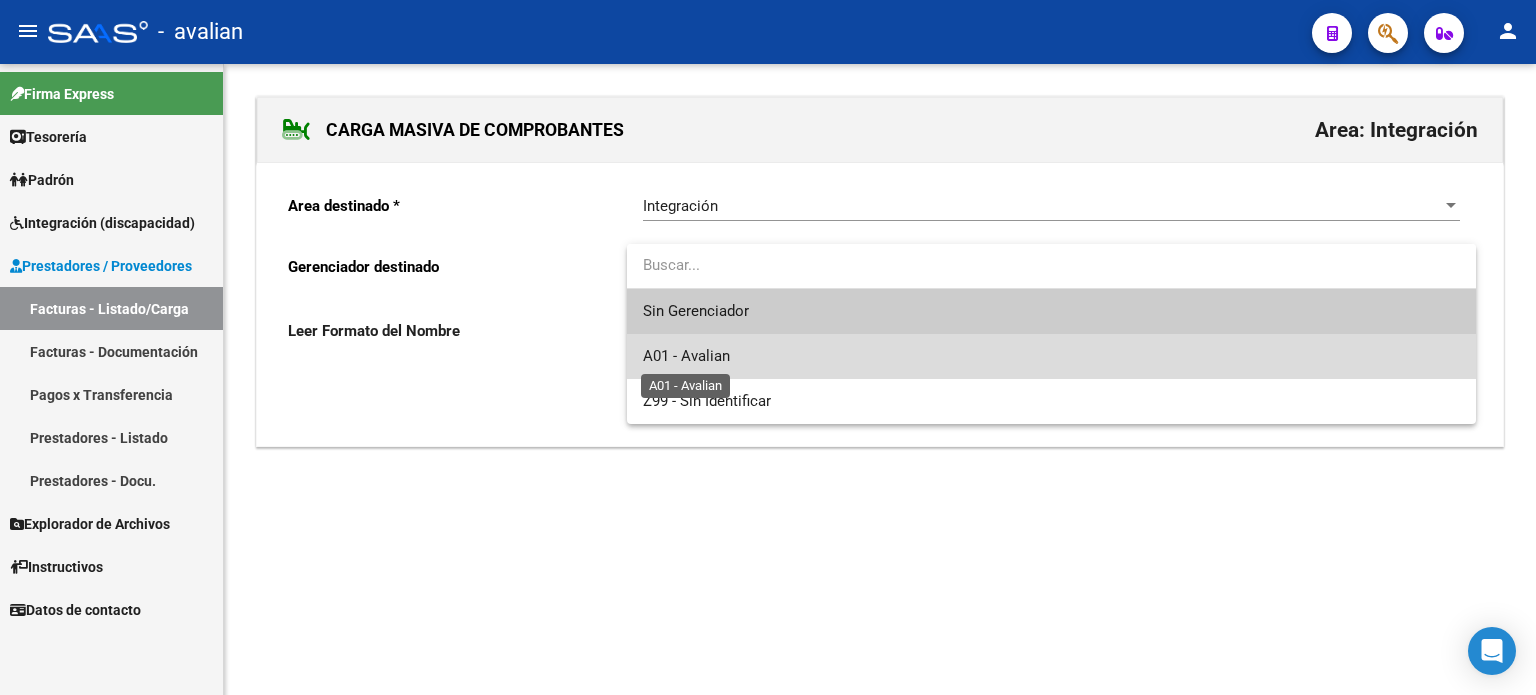 click on "A01 - Avalian" at bounding box center (686, 356) 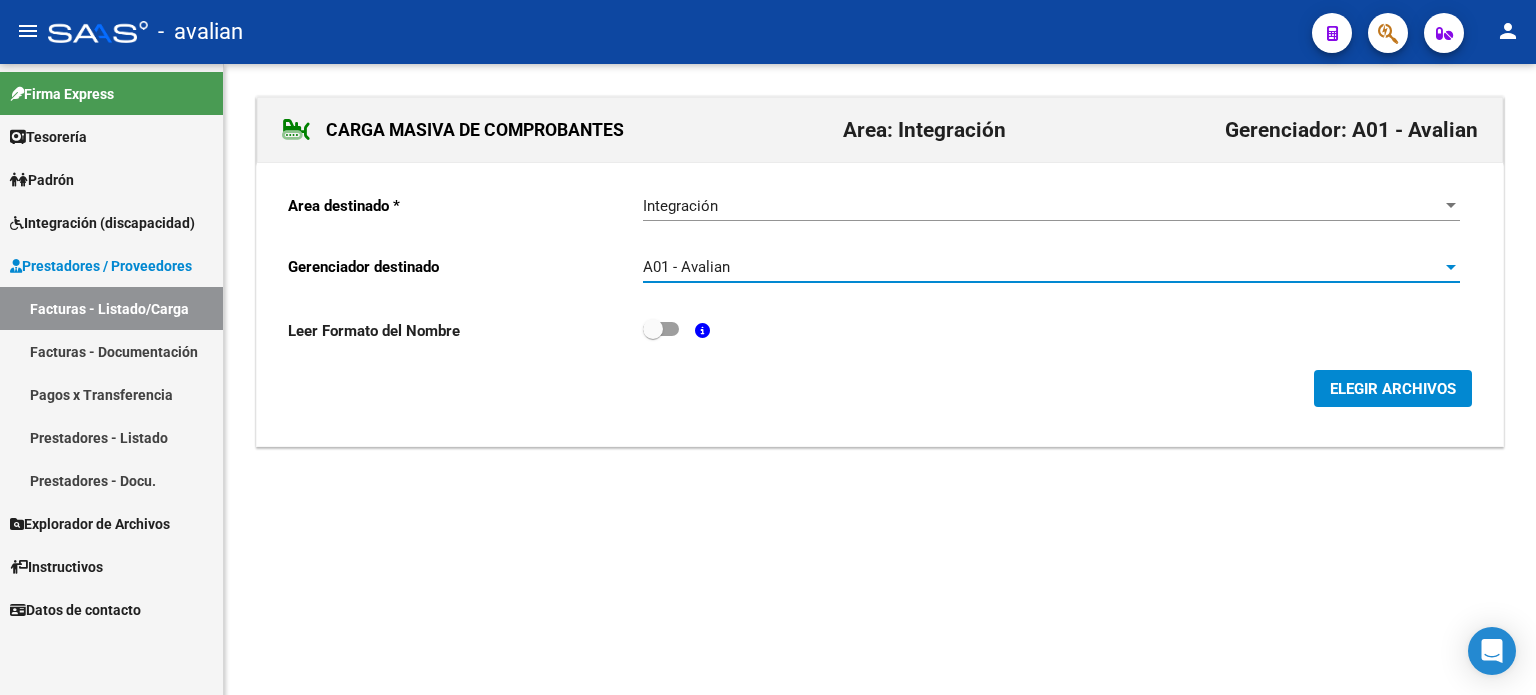 click at bounding box center [653, 329] 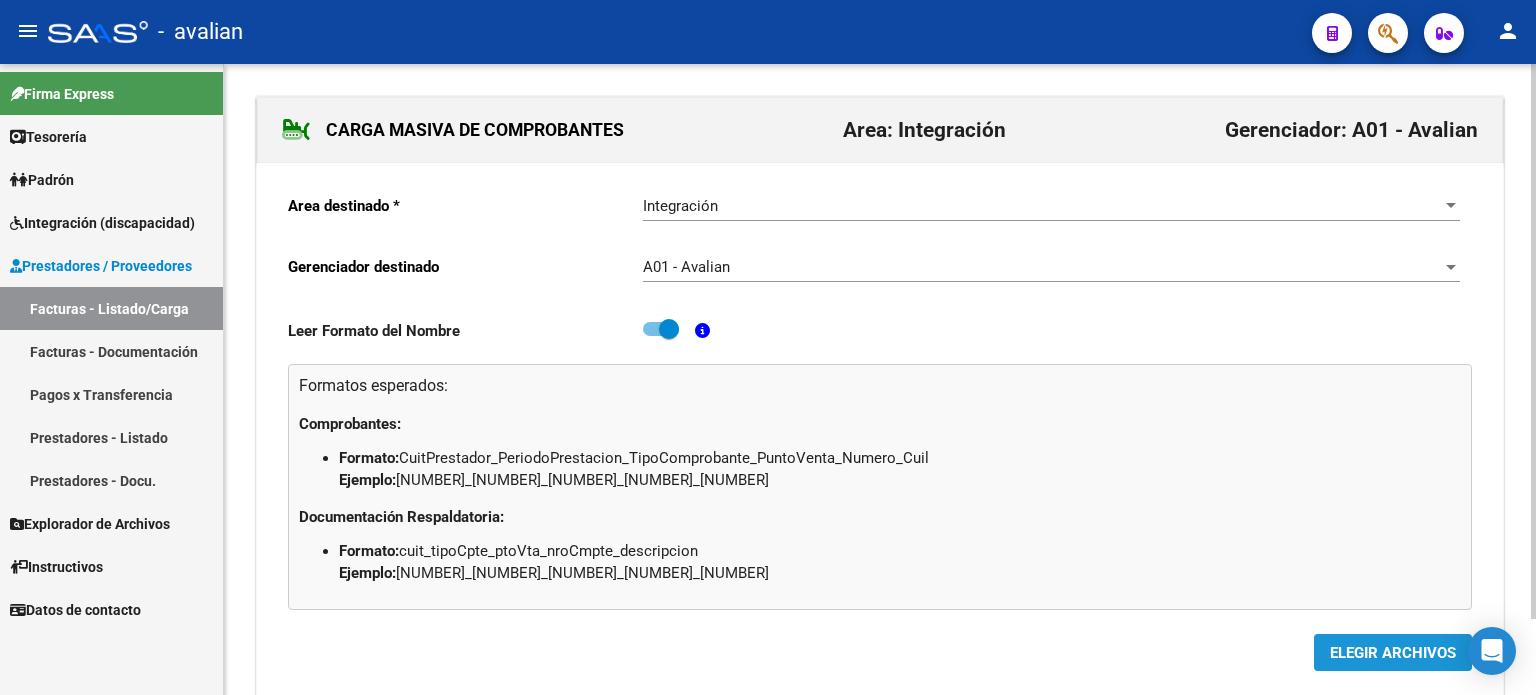 click on "ELEGIR ARCHIVOS" 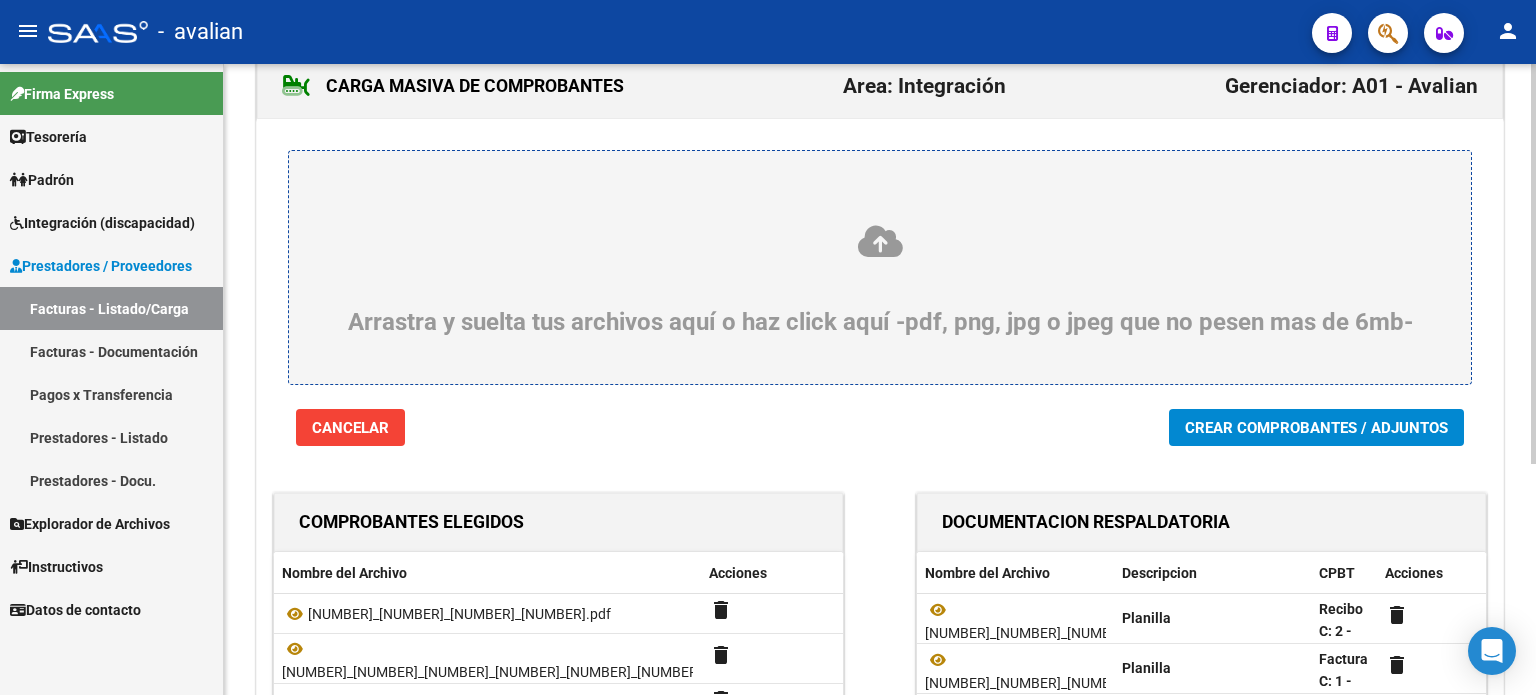 scroll, scrollTop: 66, scrollLeft: 0, axis: vertical 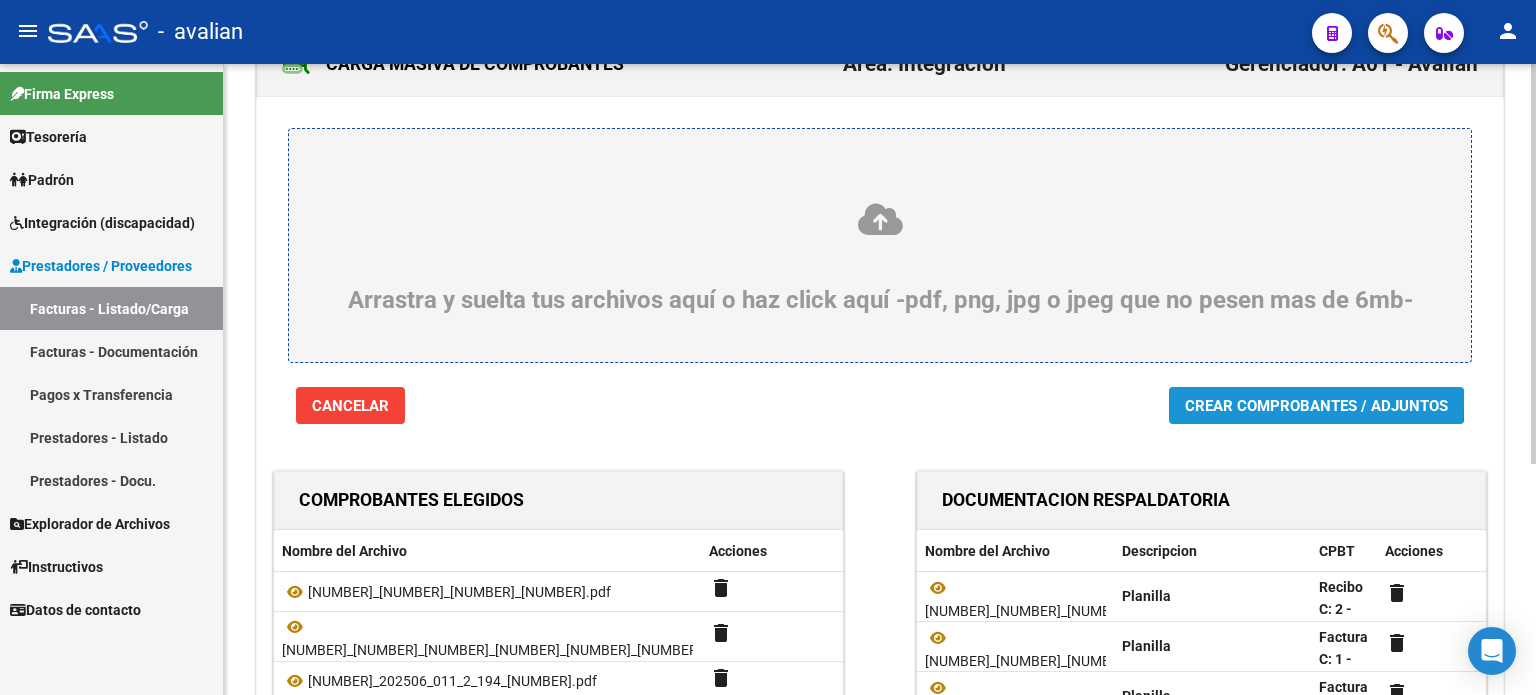click on "Crear Comprobantes / Adjuntos" 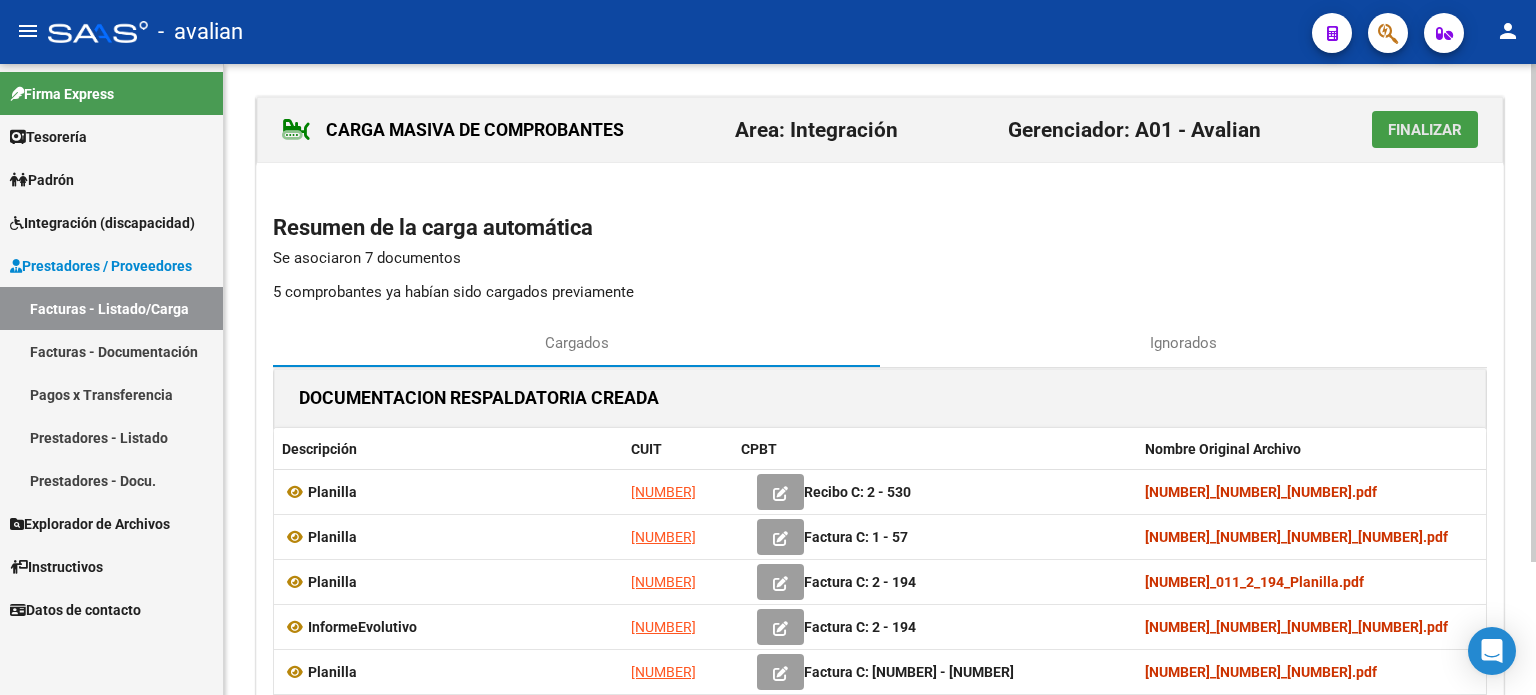 click on "Finalizar" 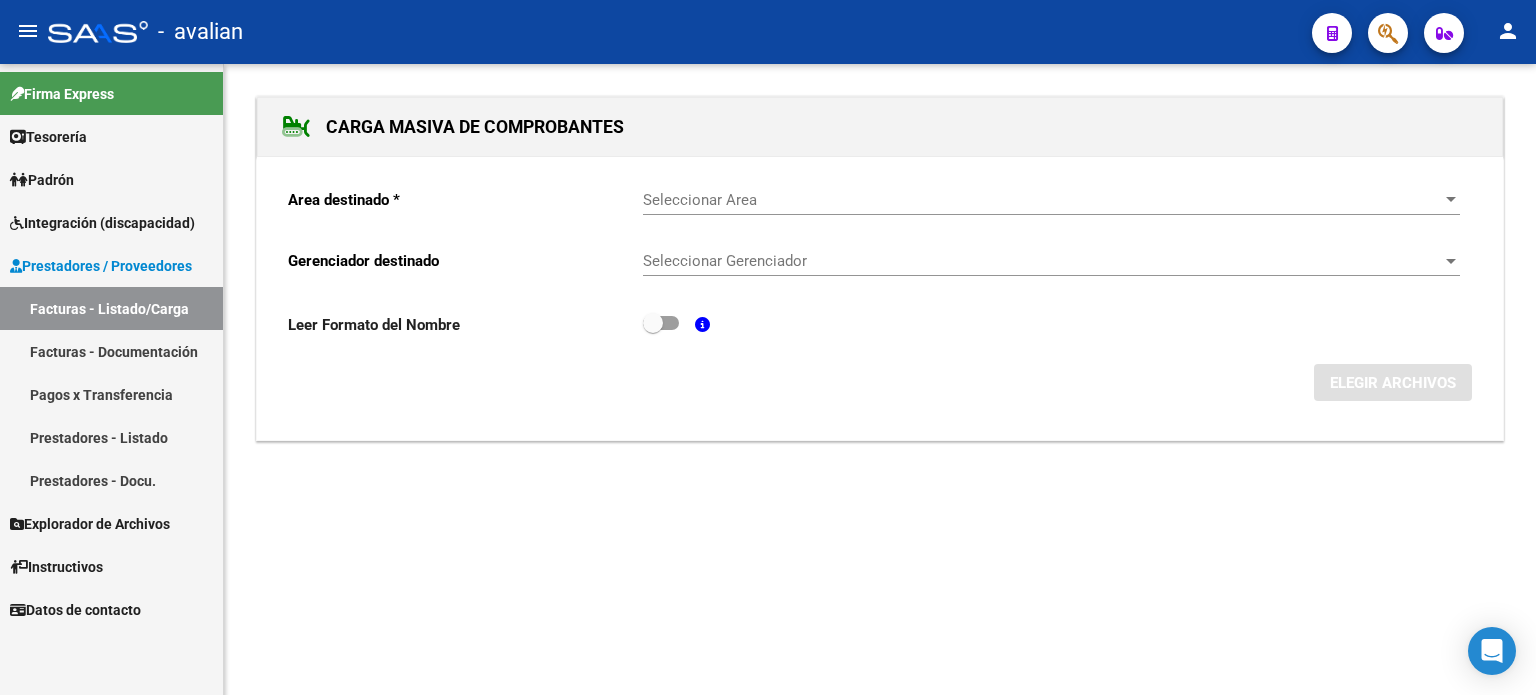 click on "Seleccionar Area" at bounding box center [1042, 200] 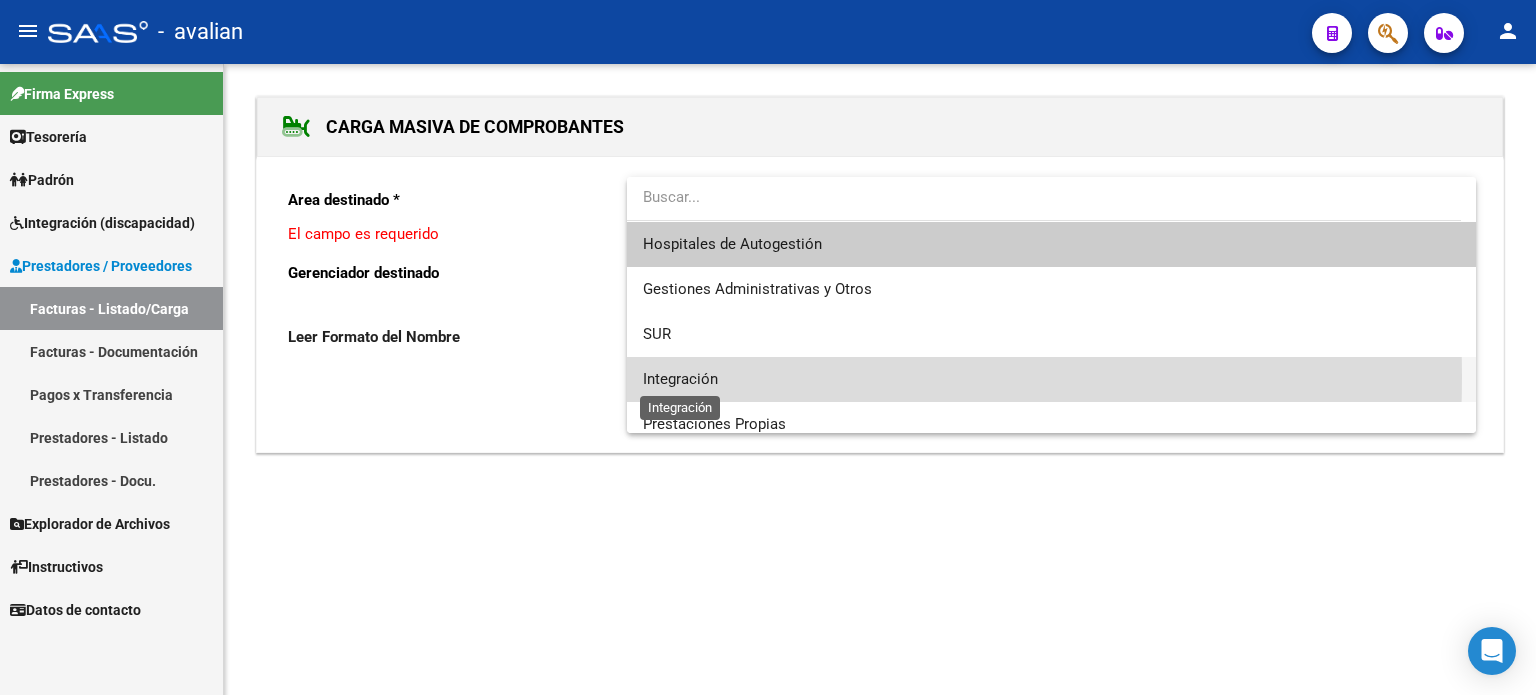 click on "Integración" at bounding box center [680, 379] 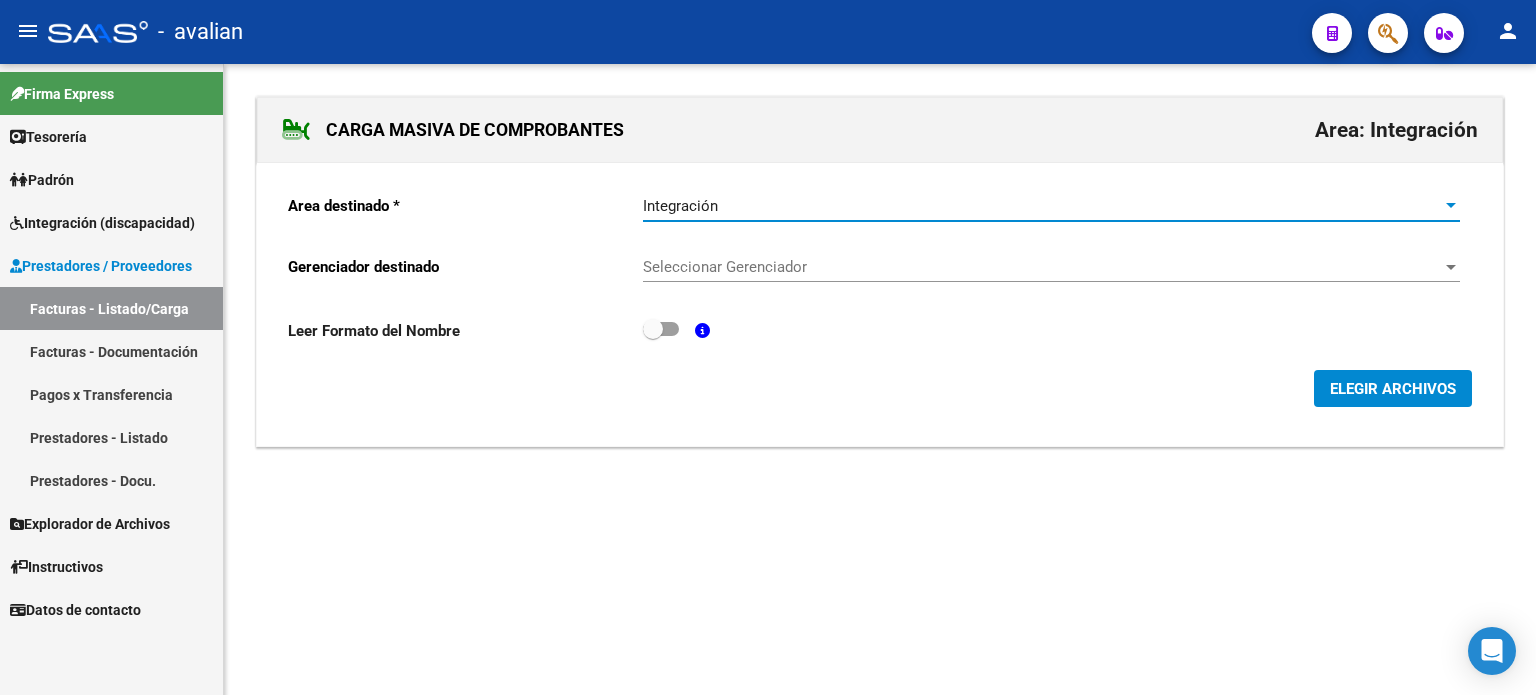 click on "Seleccionar Gerenciador" at bounding box center [1042, 267] 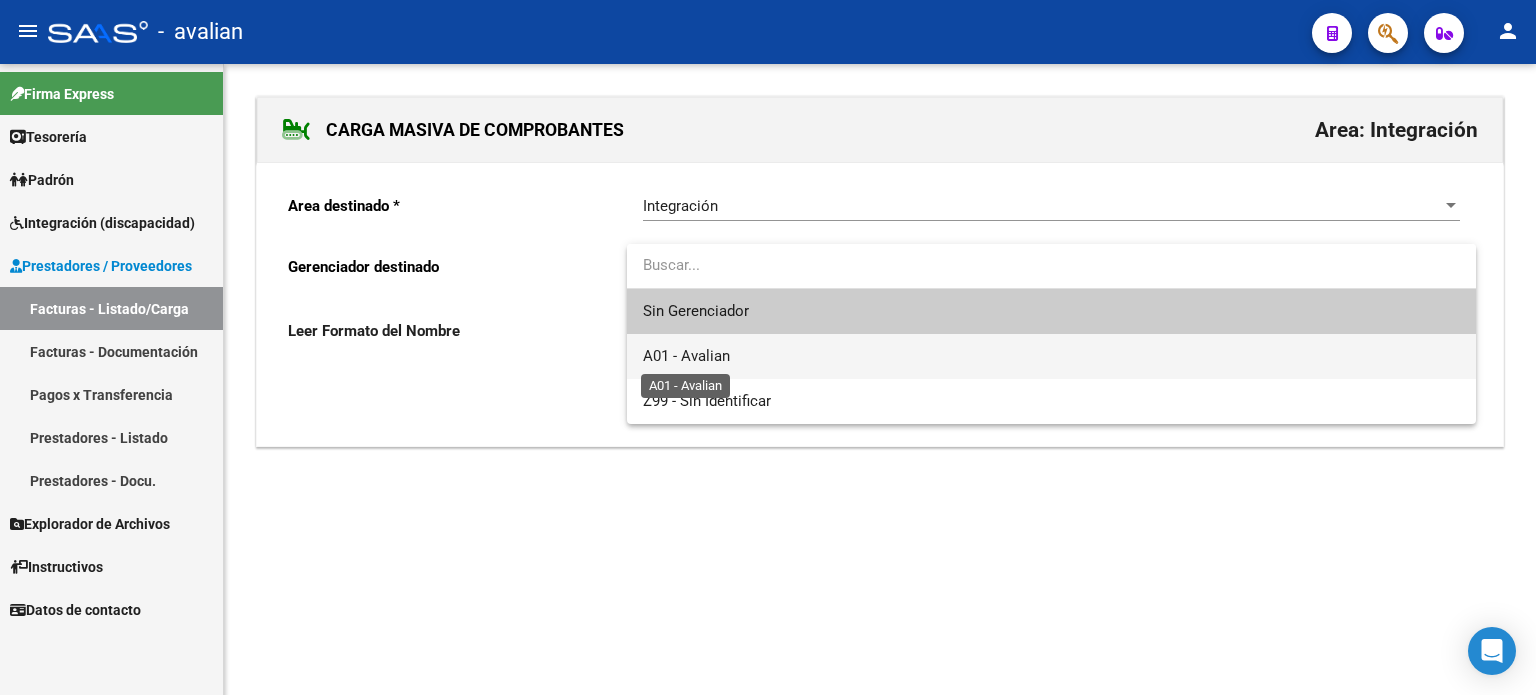 click on "A01 - Avalian" at bounding box center (686, 356) 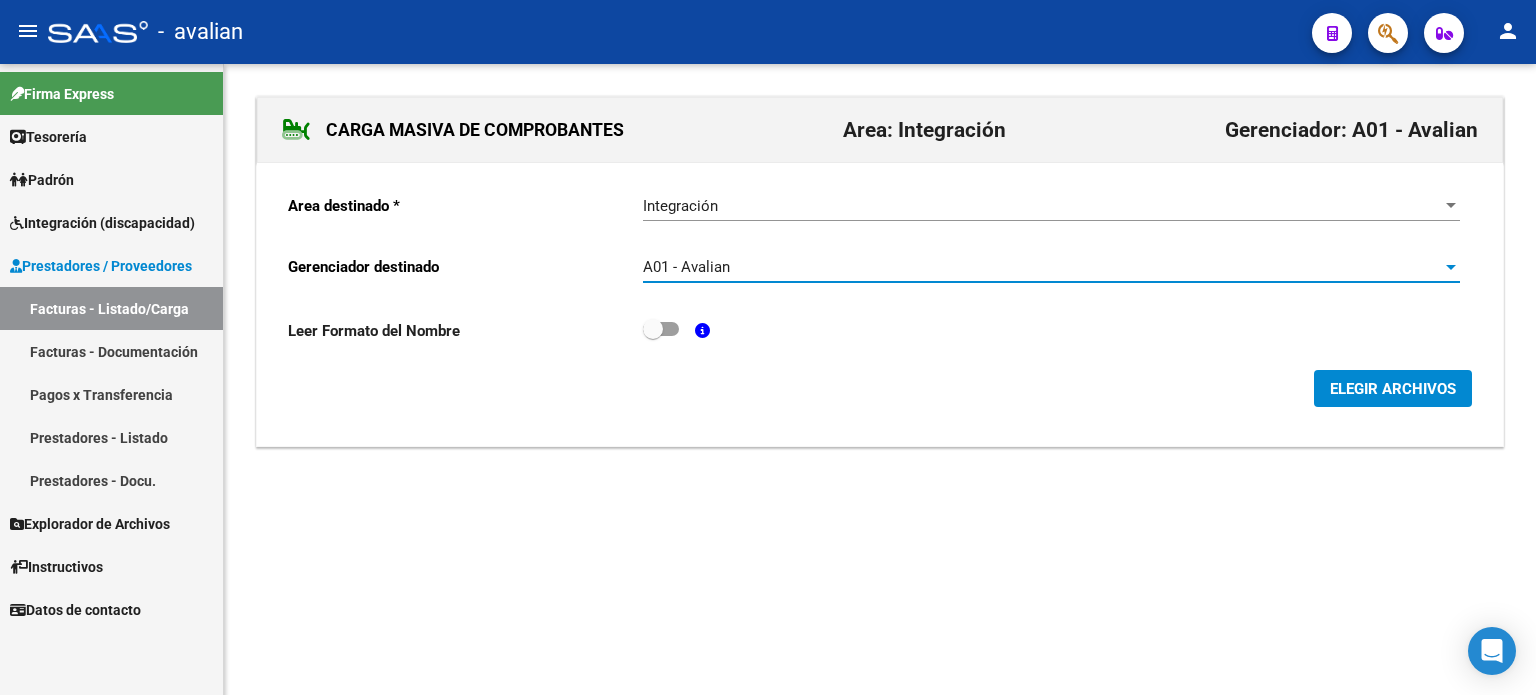 click at bounding box center [661, 329] 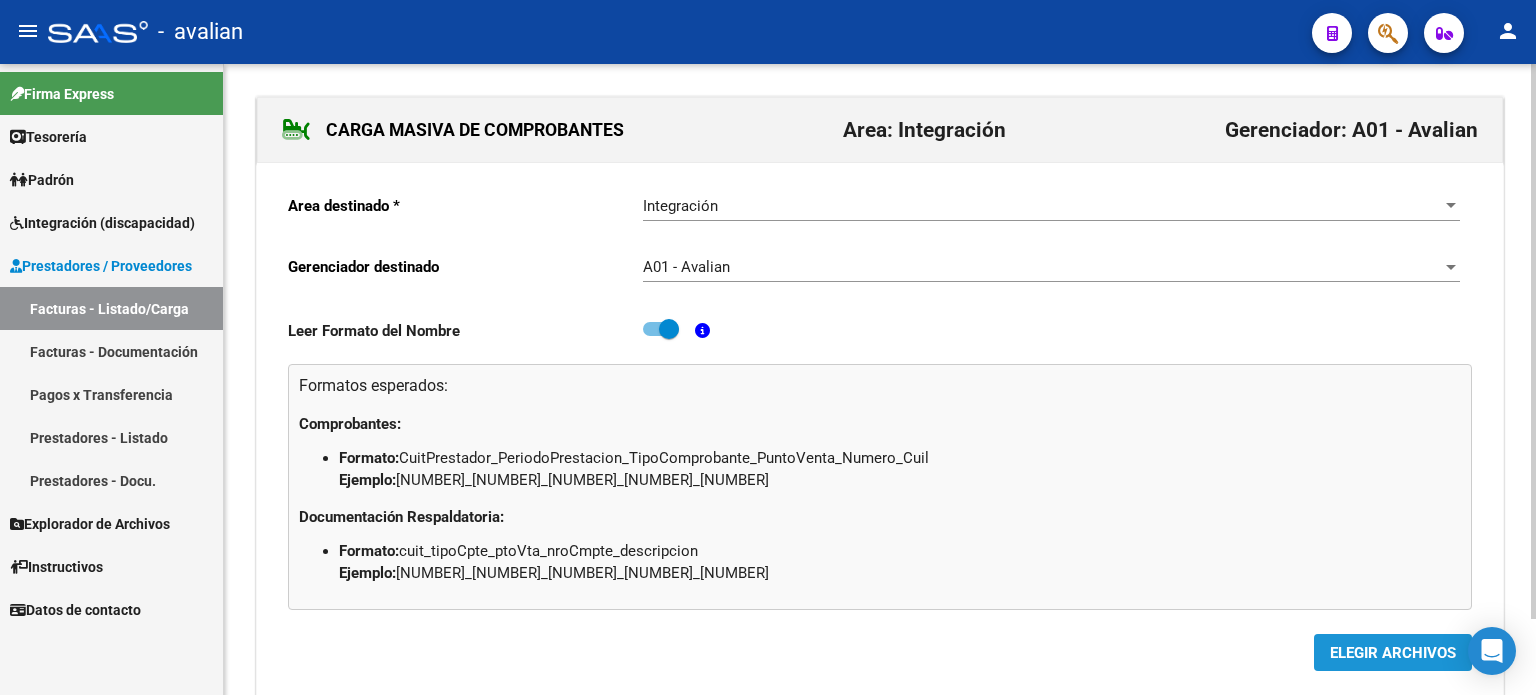 click on "ELEGIR ARCHIVOS" 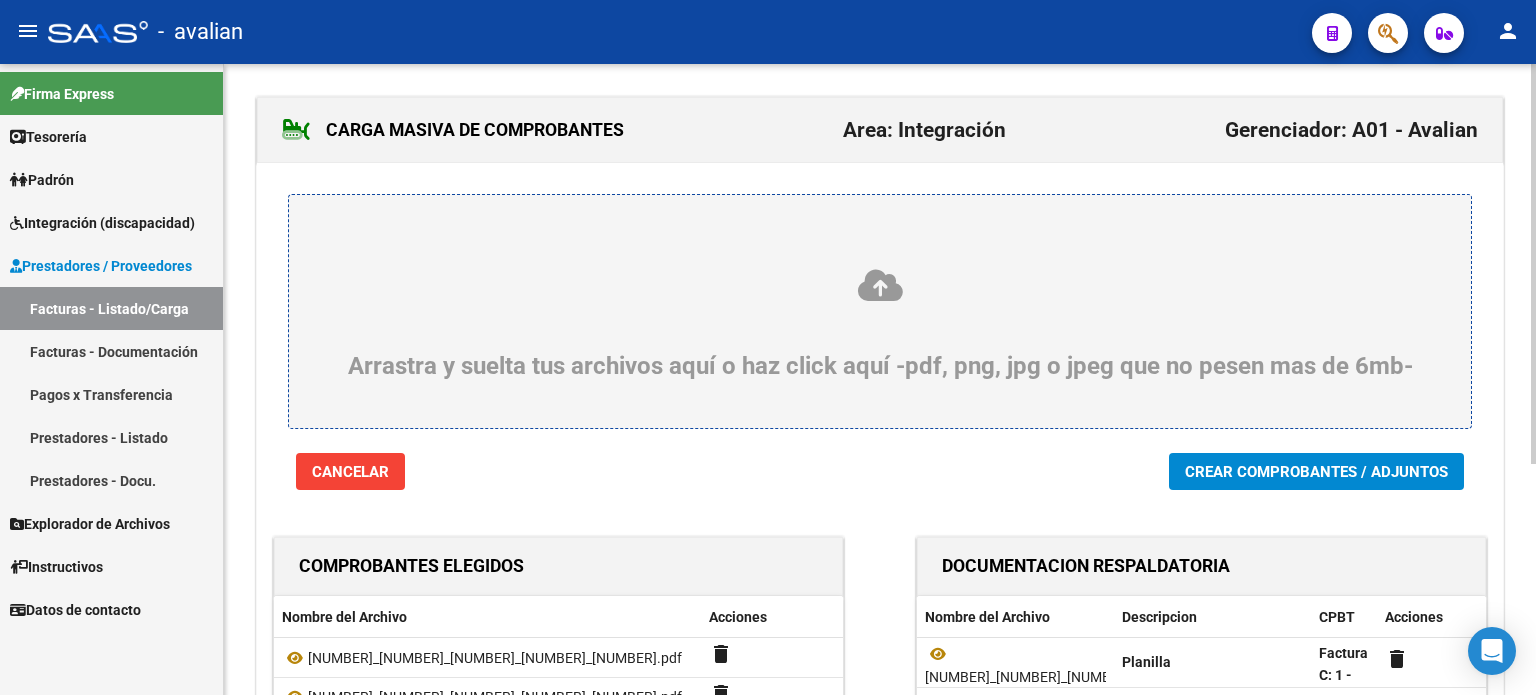click on "Crear Comprobantes / Adjuntos" 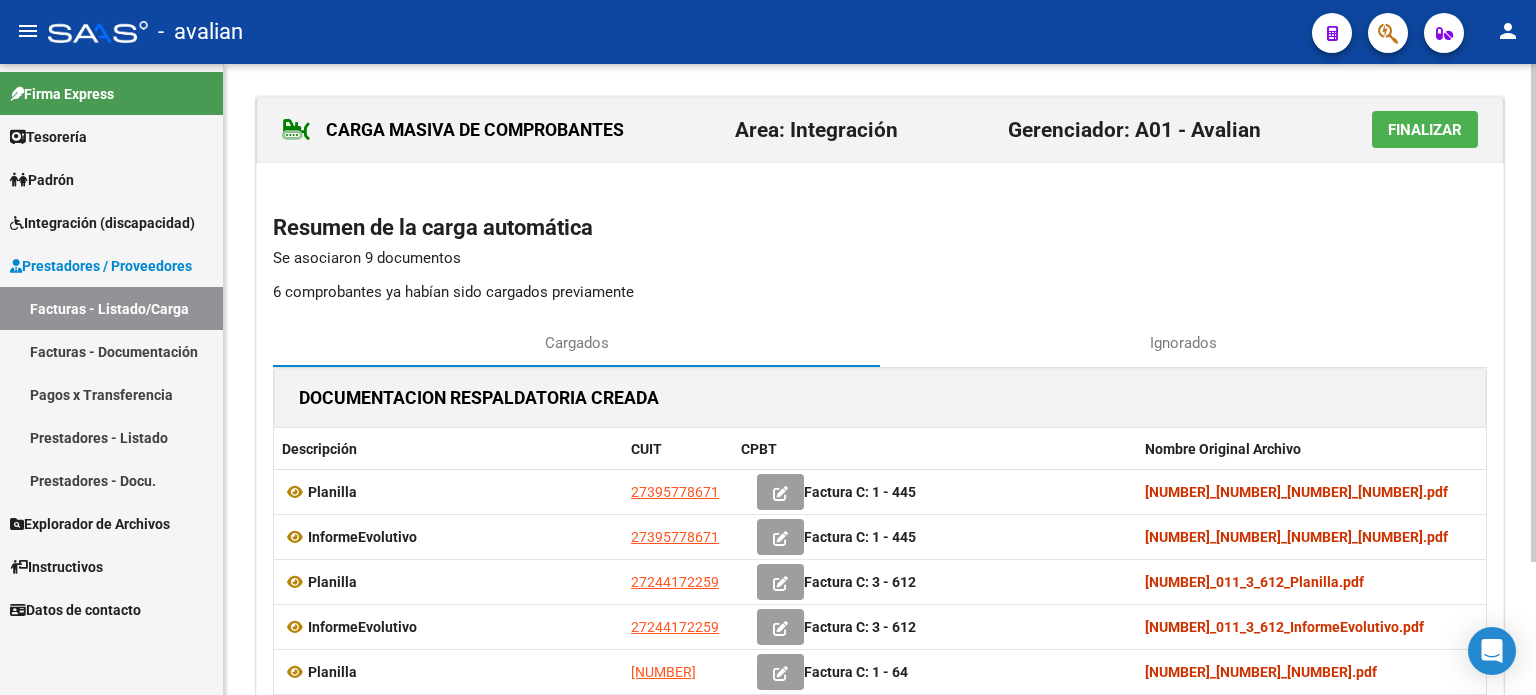 click on "Finalizar" 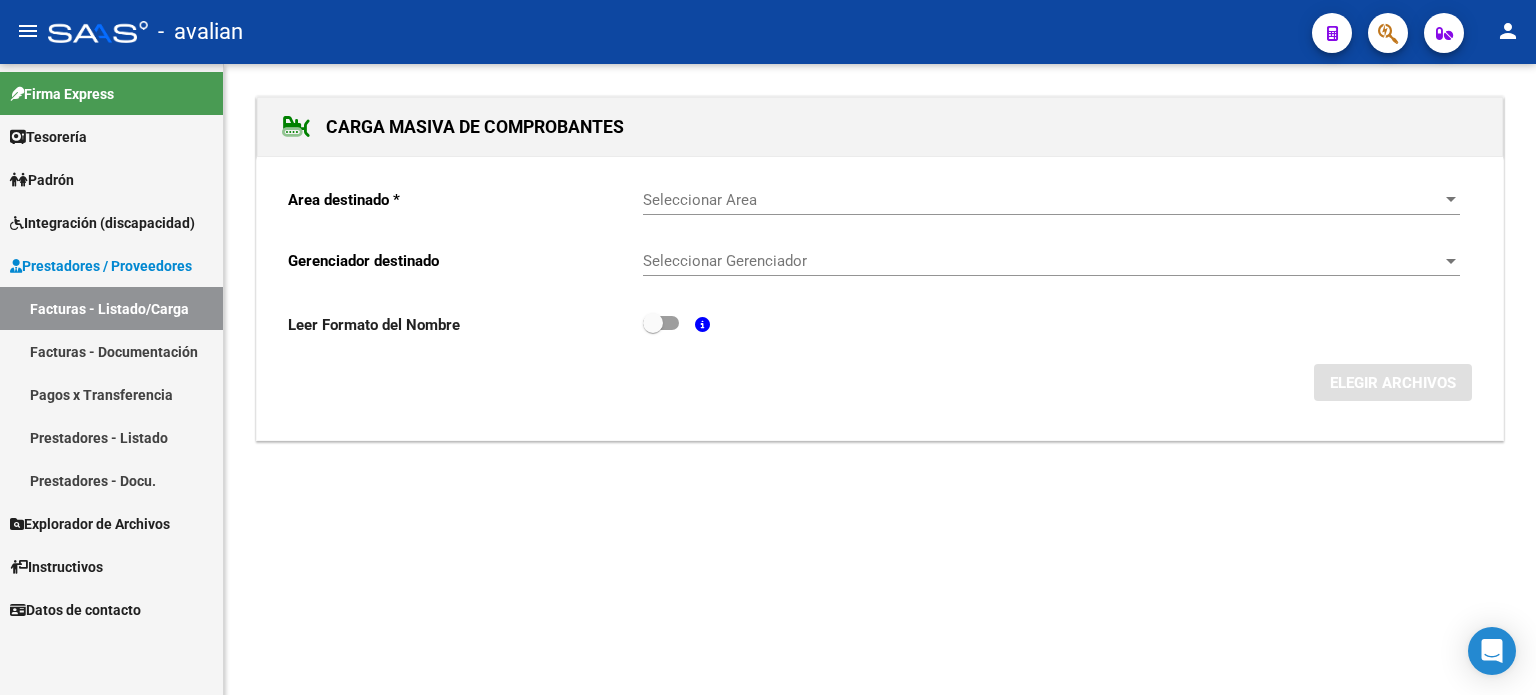click on "Seleccionar Area" at bounding box center [1042, 200] 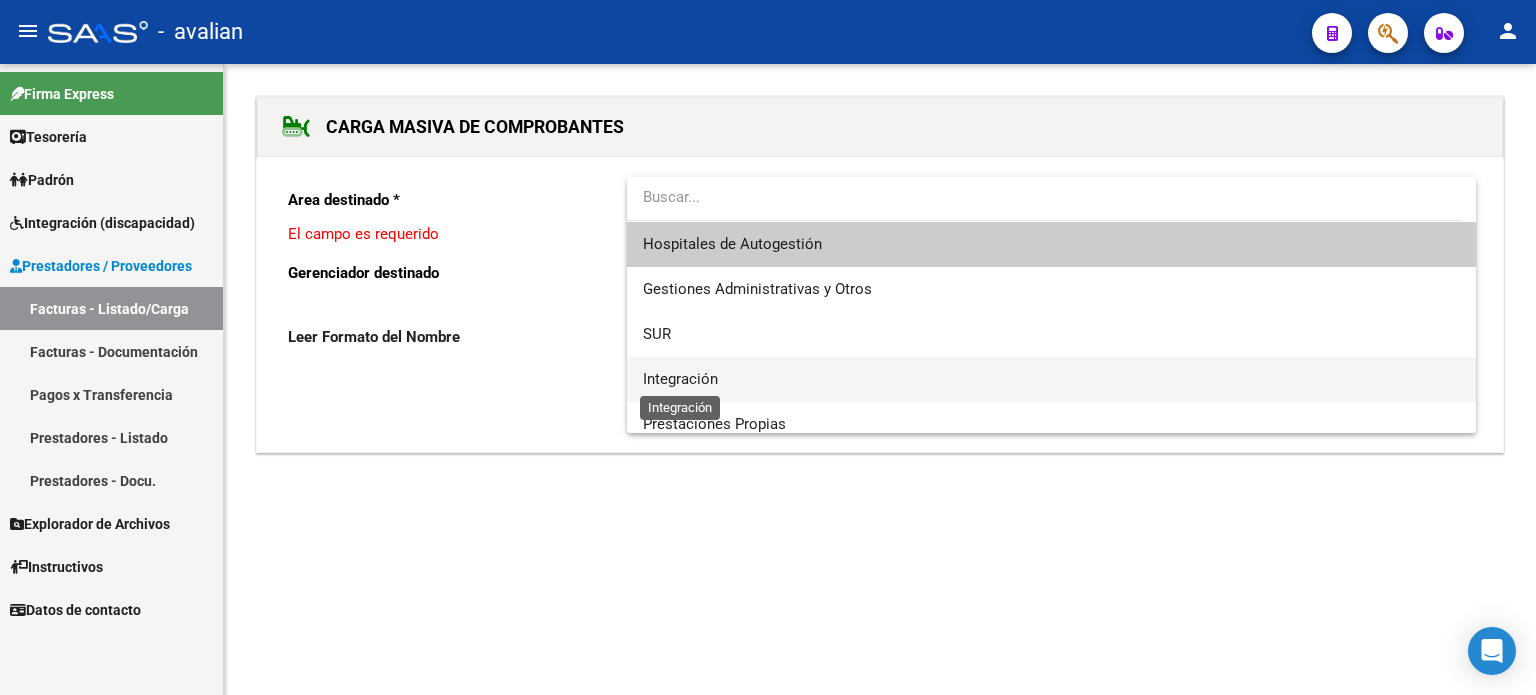 click on "Integración" at bounding box center [680, 379] 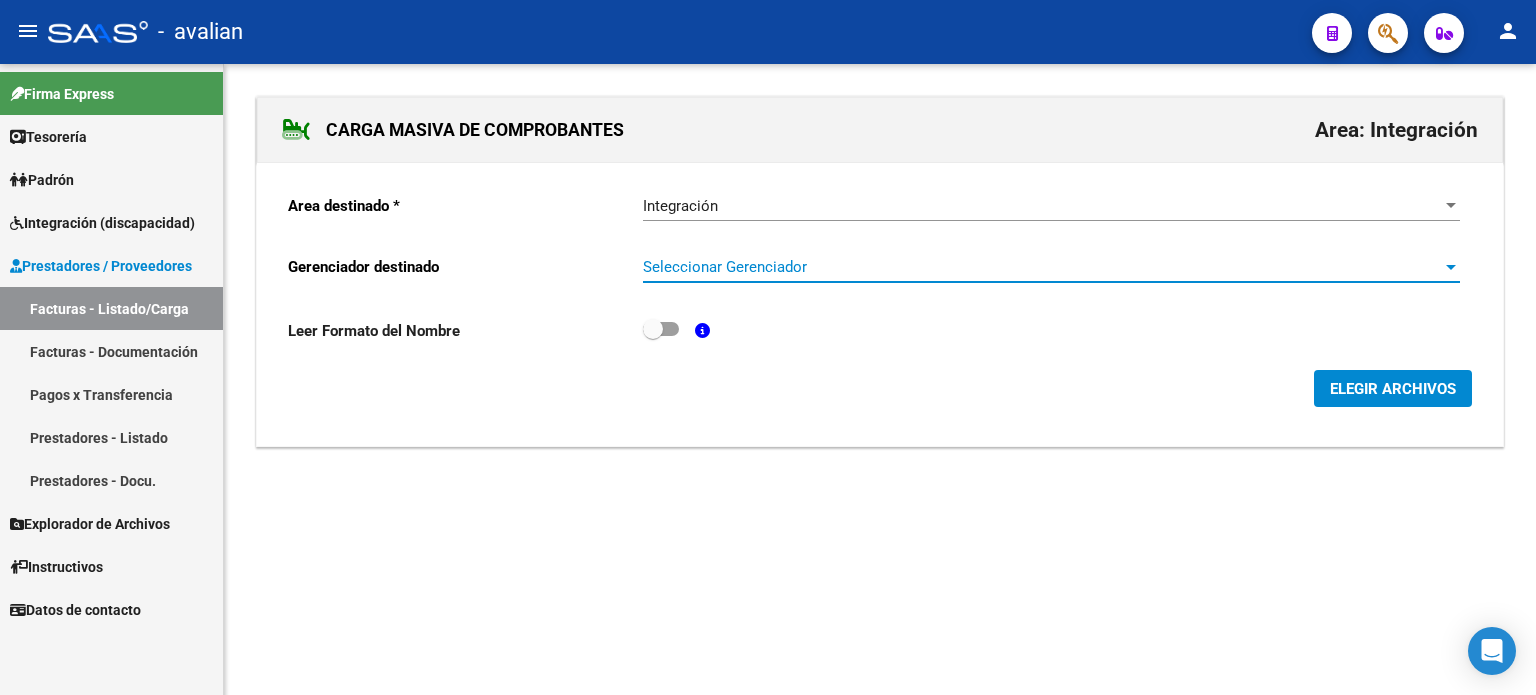 click on "Seleccionar Gerenciador" at bounding box center [1042, 267] 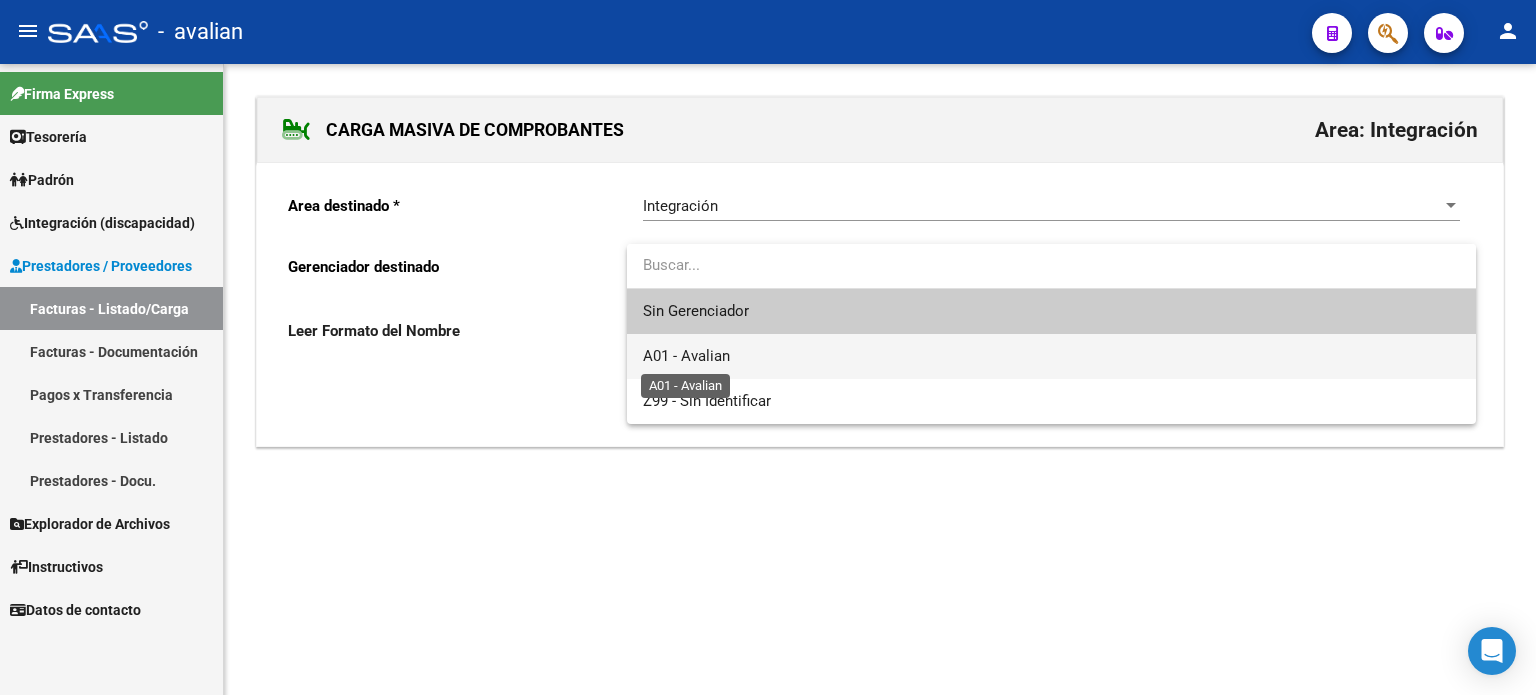 click on "A01 - Avalian" at bounding box center [686, 356] 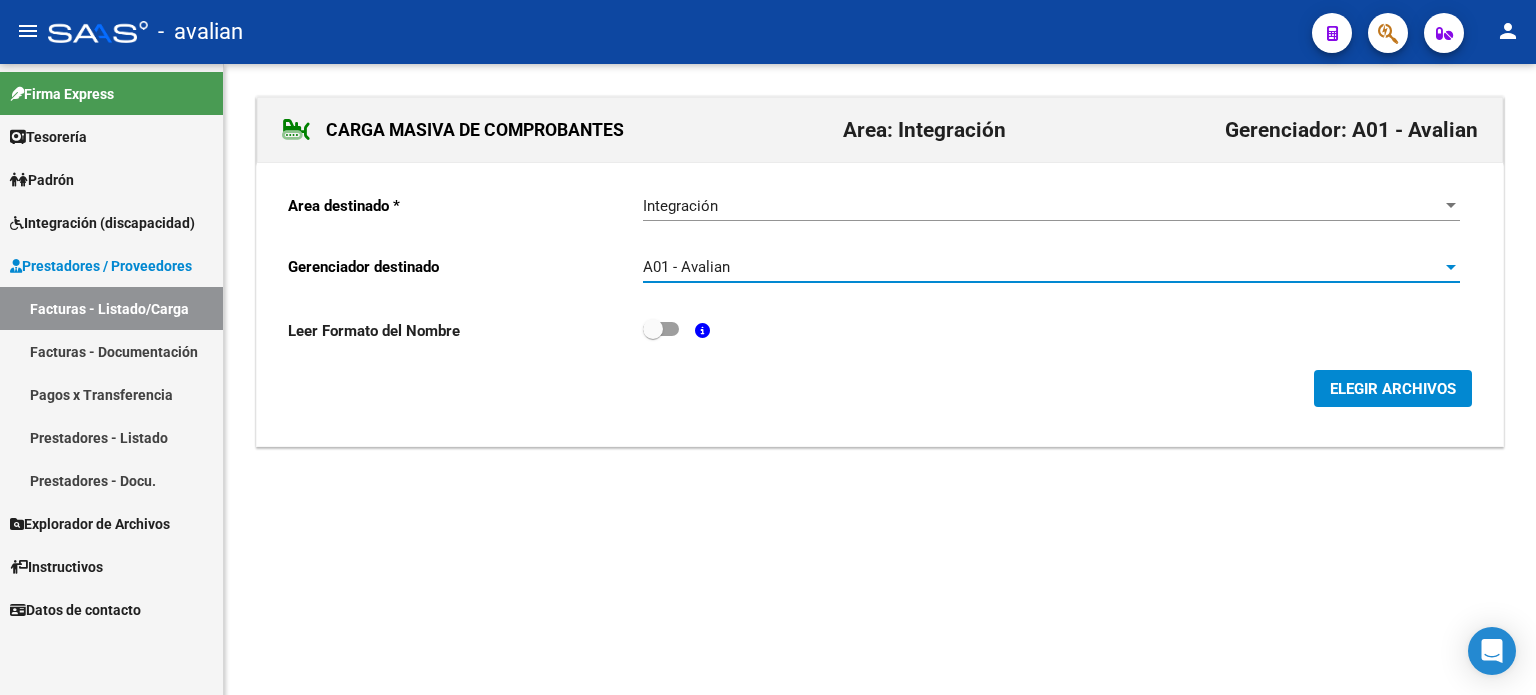 click at bounding box center [661, 329] 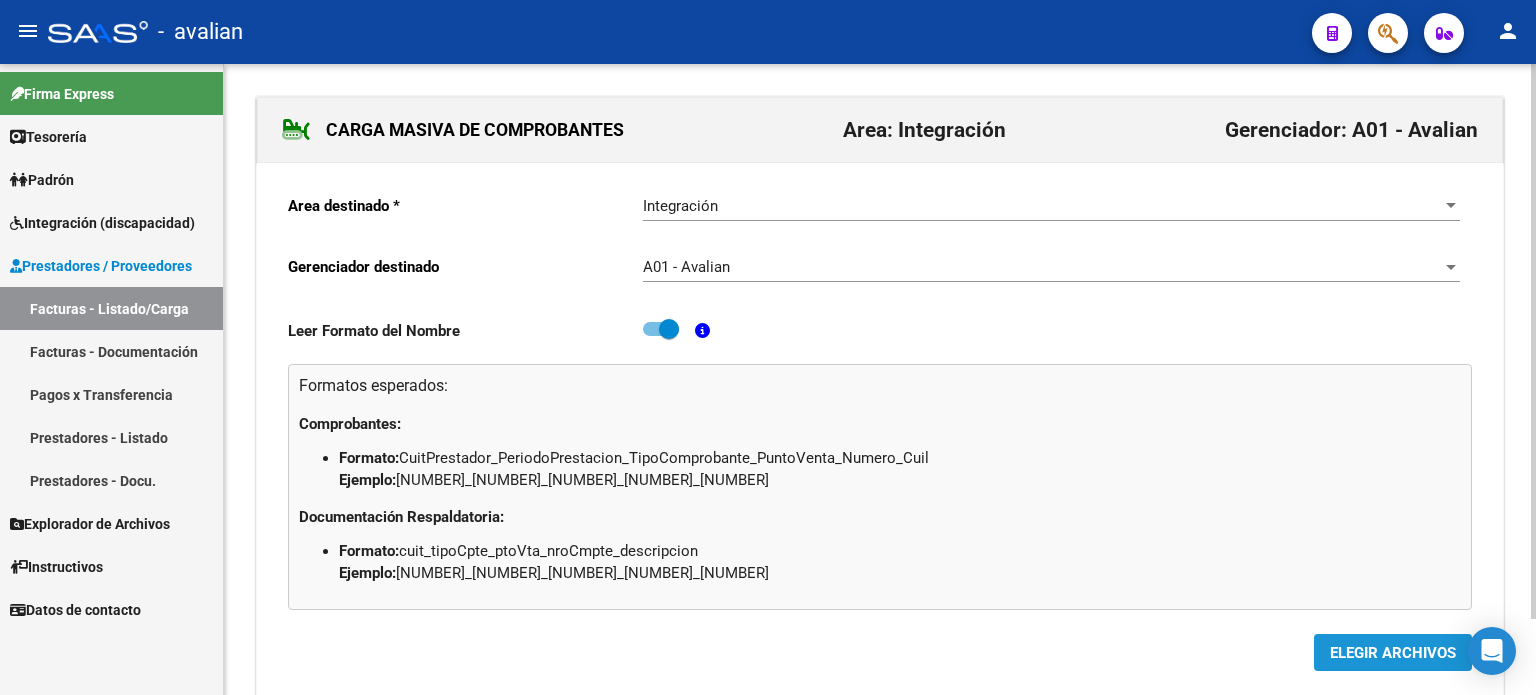 click on "ELEGIR ARCHIVOS" 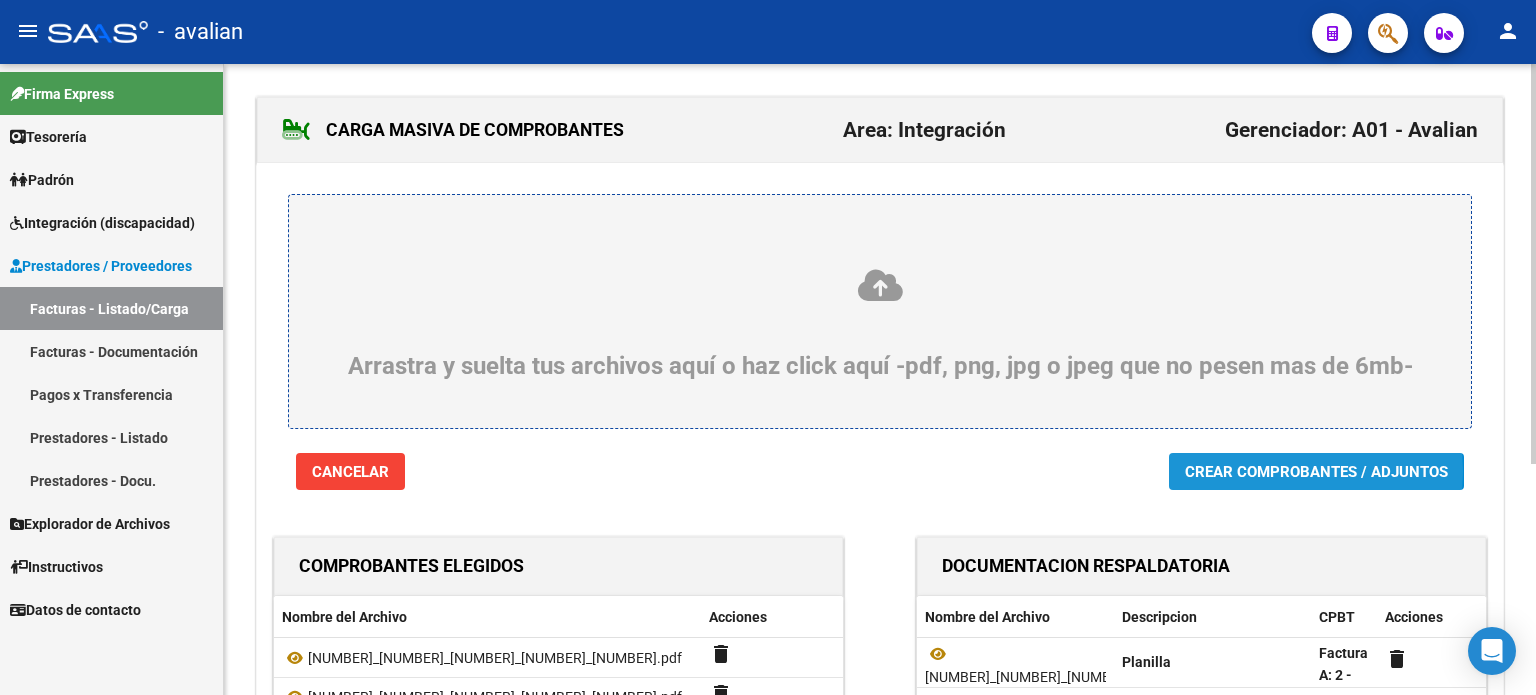 click on "Crear Comprobantes / Adjuntos" 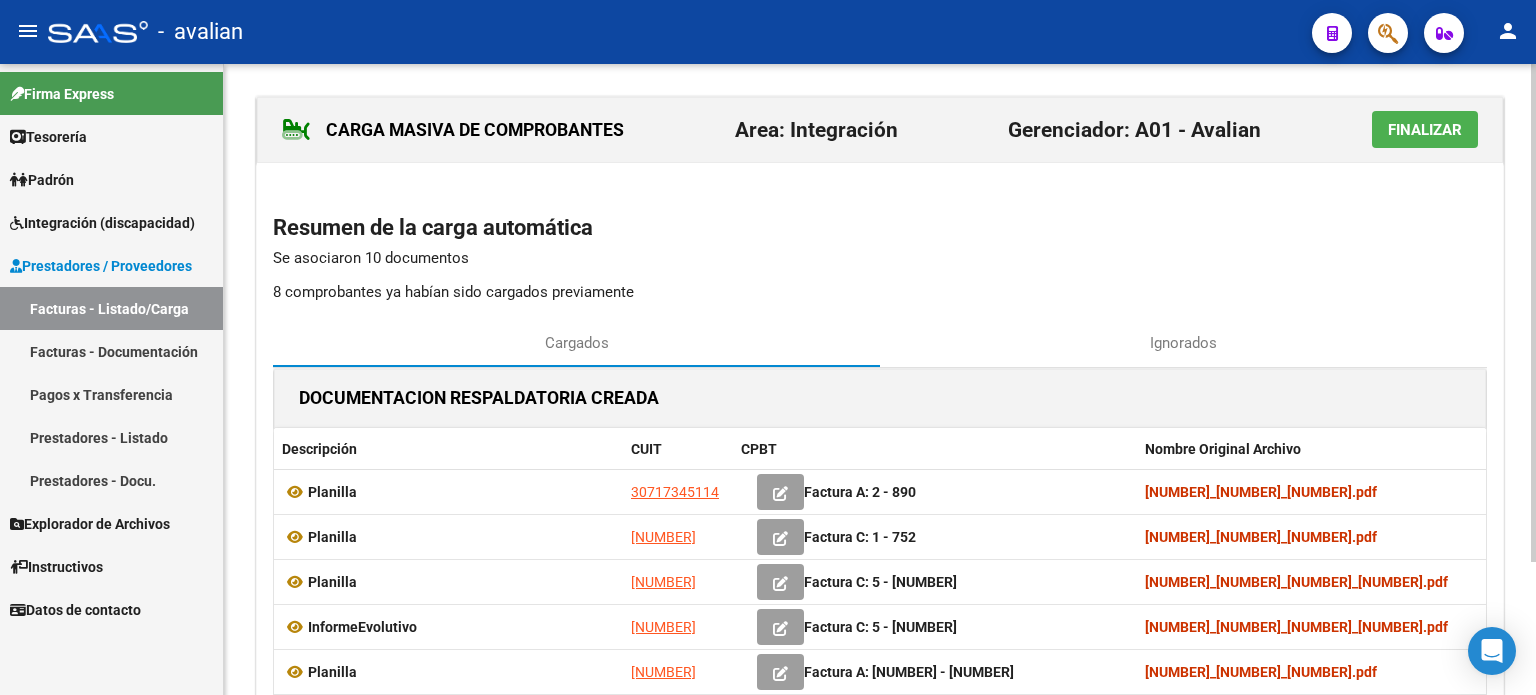 click on "Finalizar" 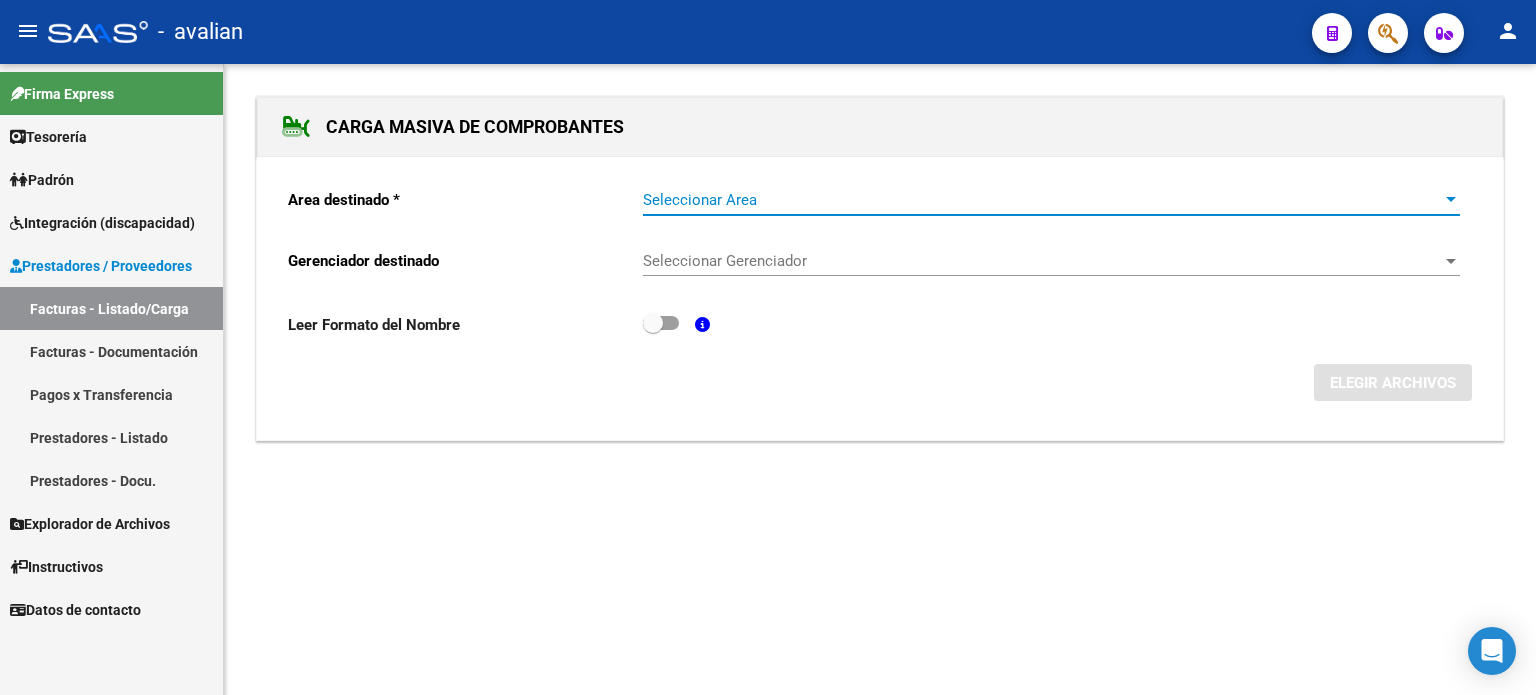 click on "Seleccionar Area" at bounding box center (1042, 200) 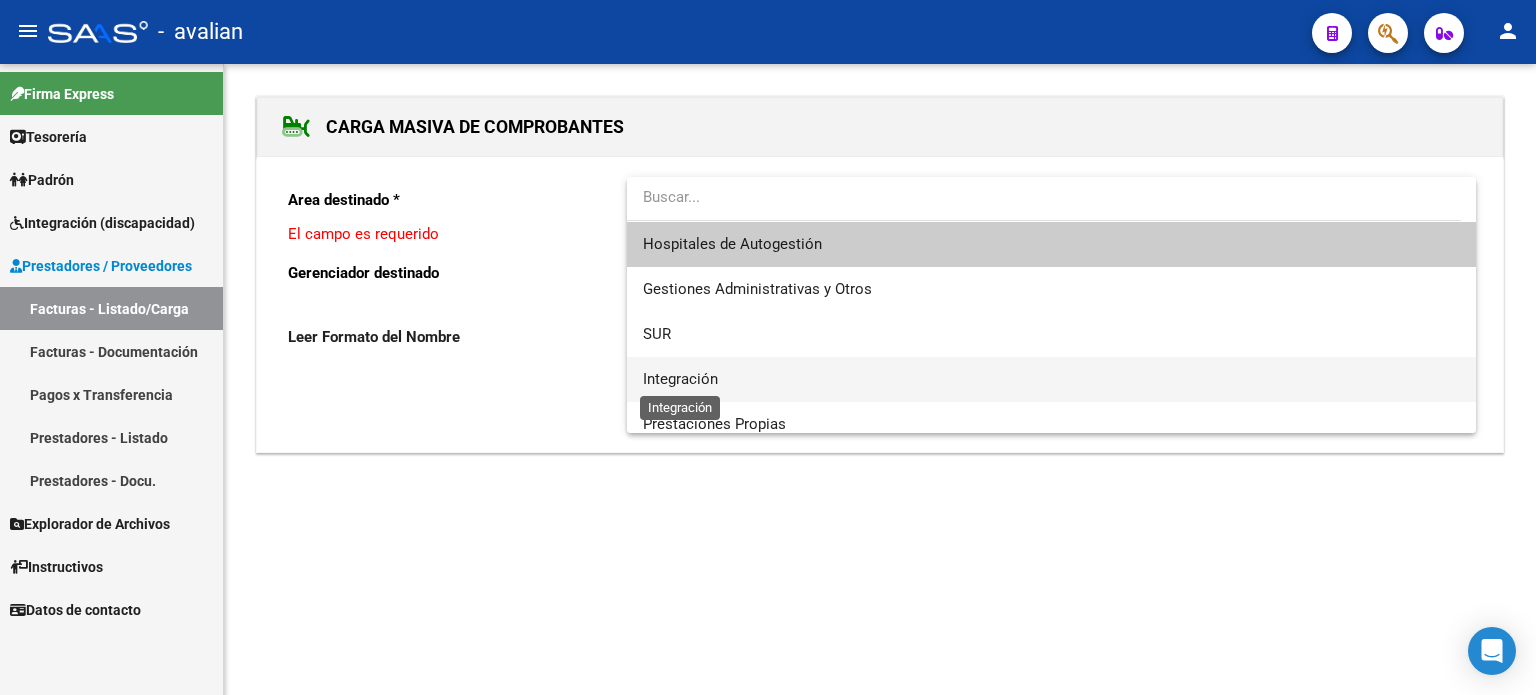 click on "Integración" at bounding box center [680, 379] 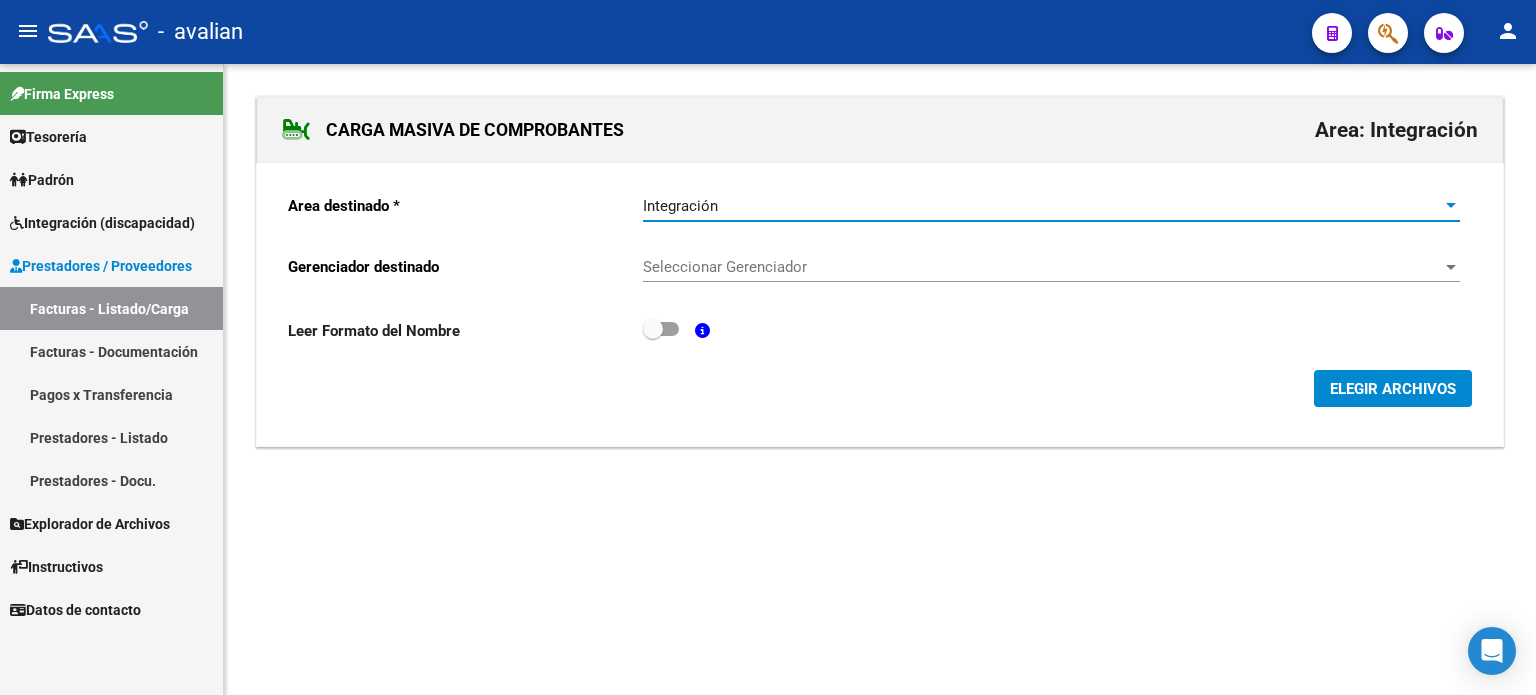 click on "Seleccionar Gerenciador" at bounding box center (1042, 267) 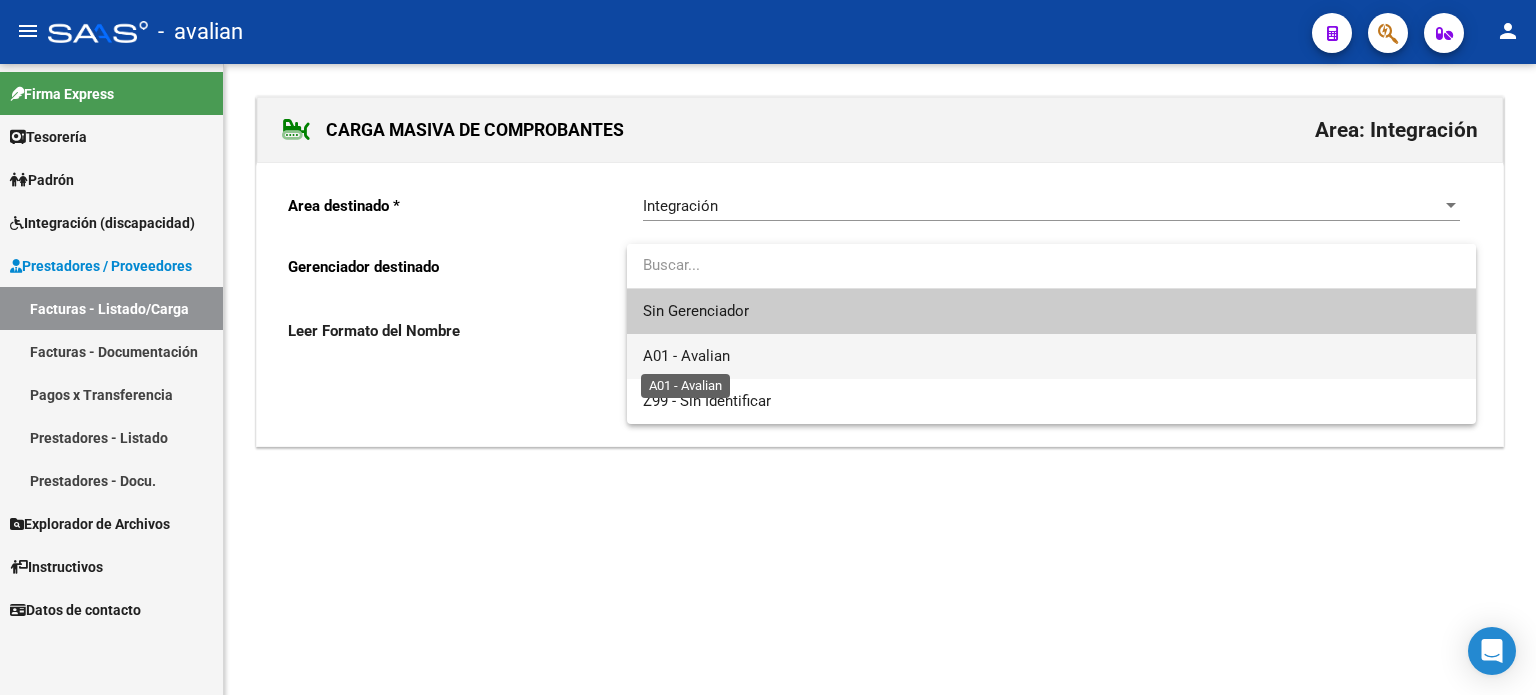 click on "A01 - Avalian" at bounding box center [686, 356] 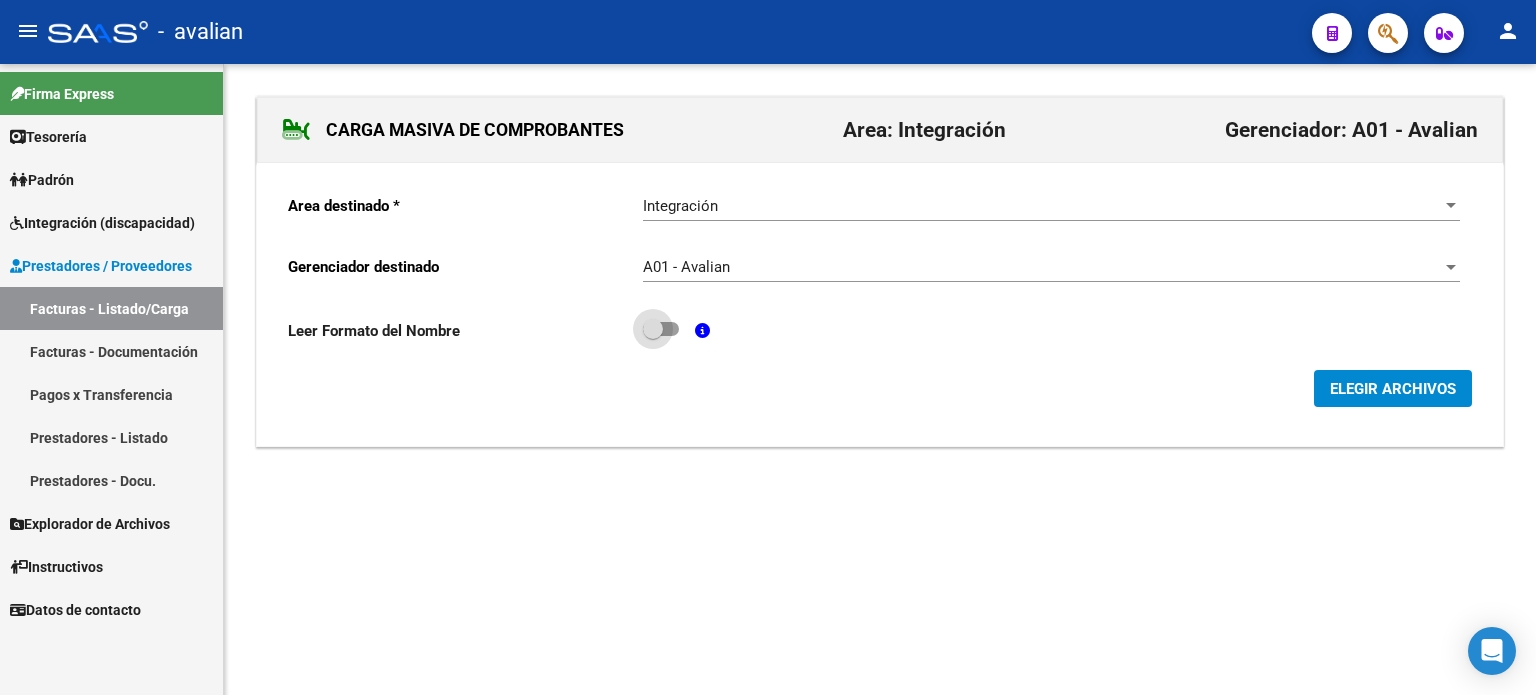 click at bounding box center [653, 329] 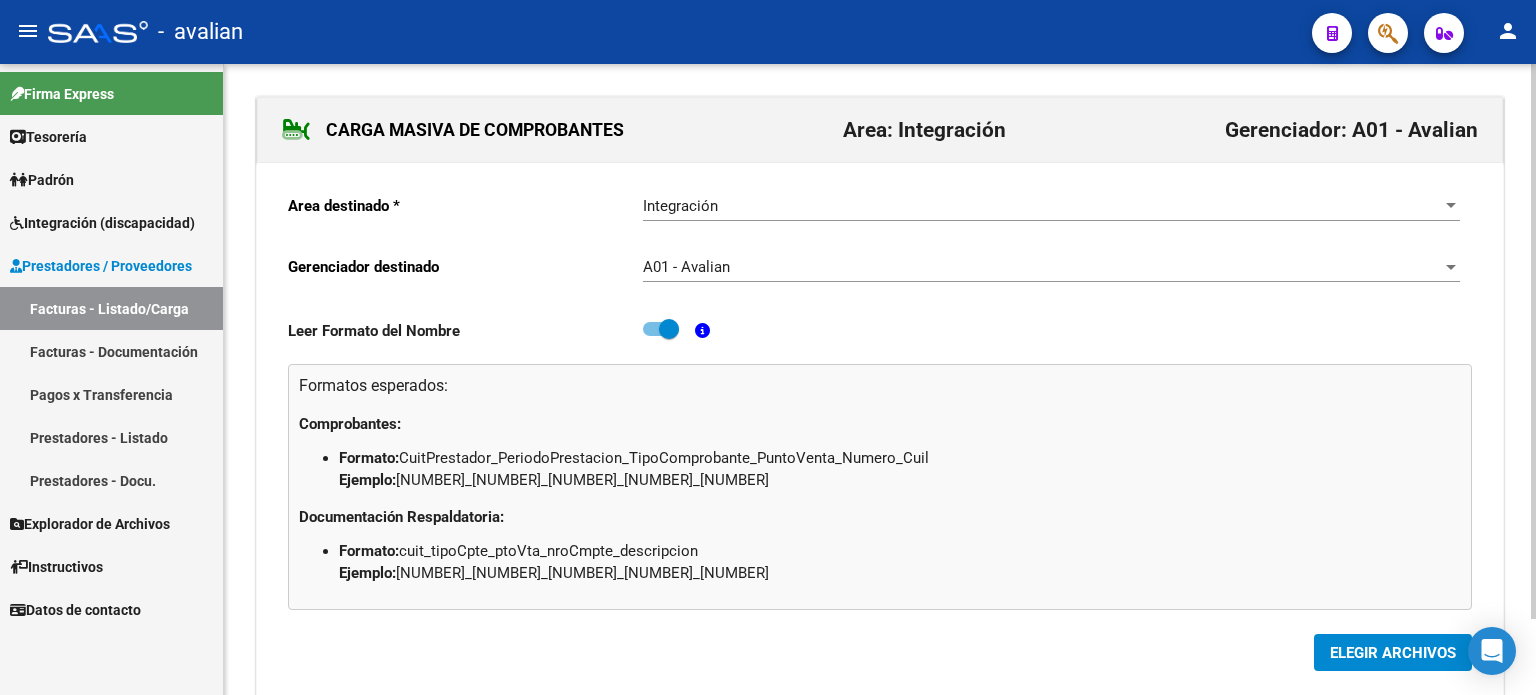 click on "ELEGIR ARCHIVOS" 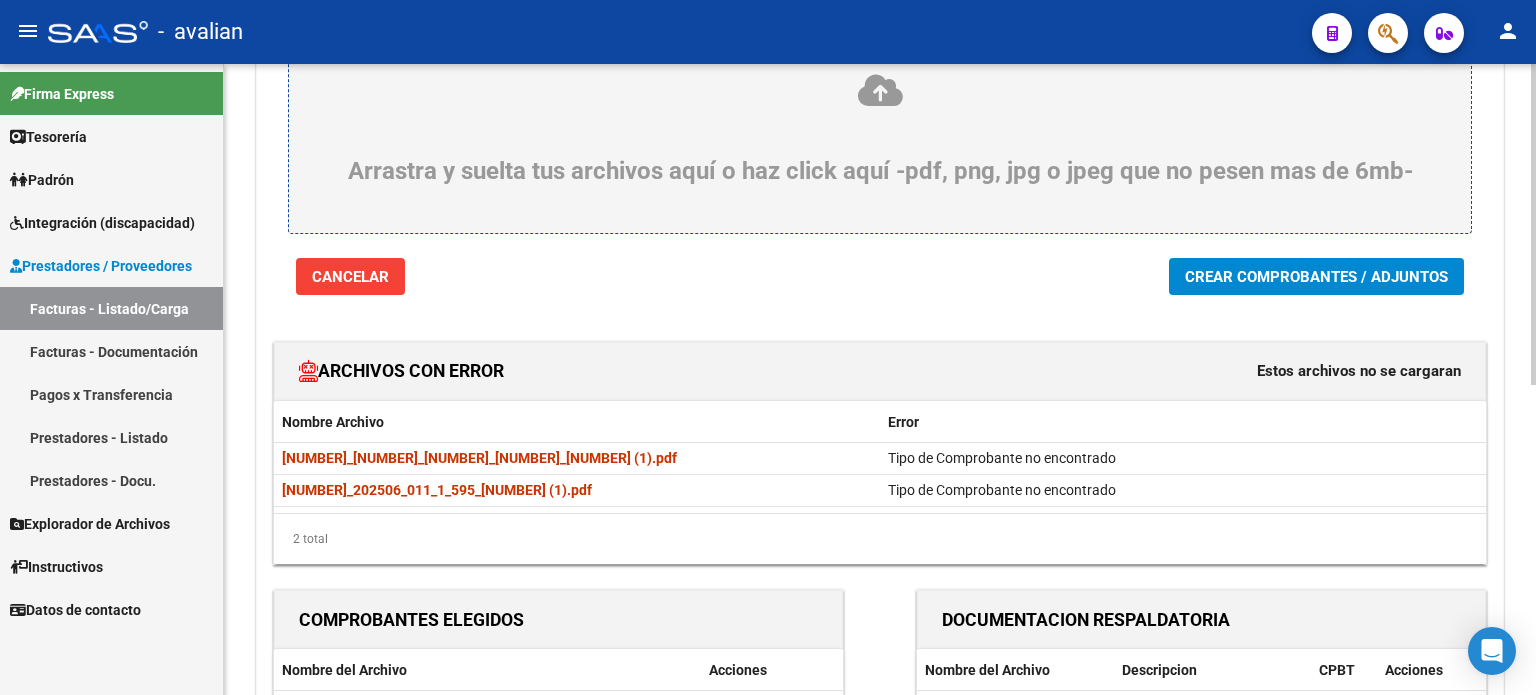 scroll, scrollTop: 200, scrollLeft: 0, axis: vertical 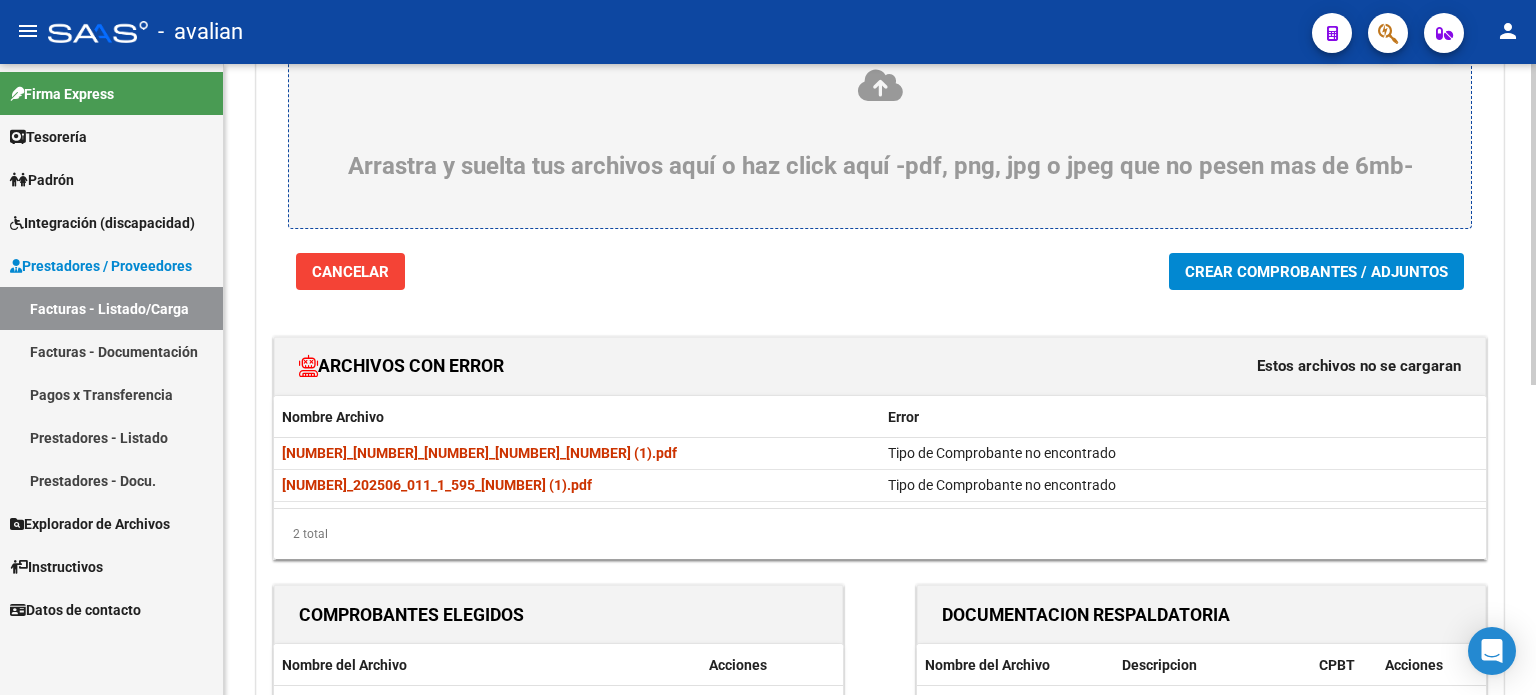 click on "Crear Comprobantes / Adjuntos" 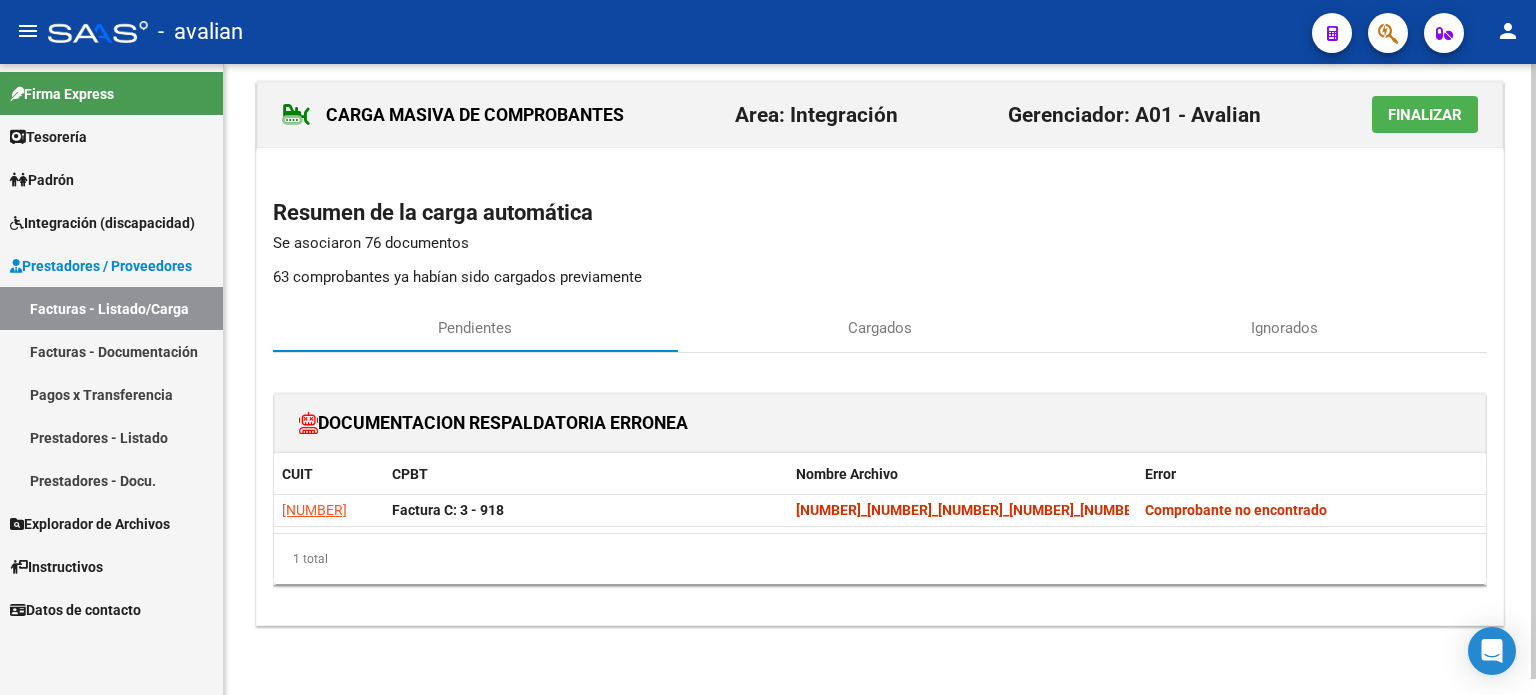 scroll, scrollTop: 0, scrollLeft: 0, axis: both 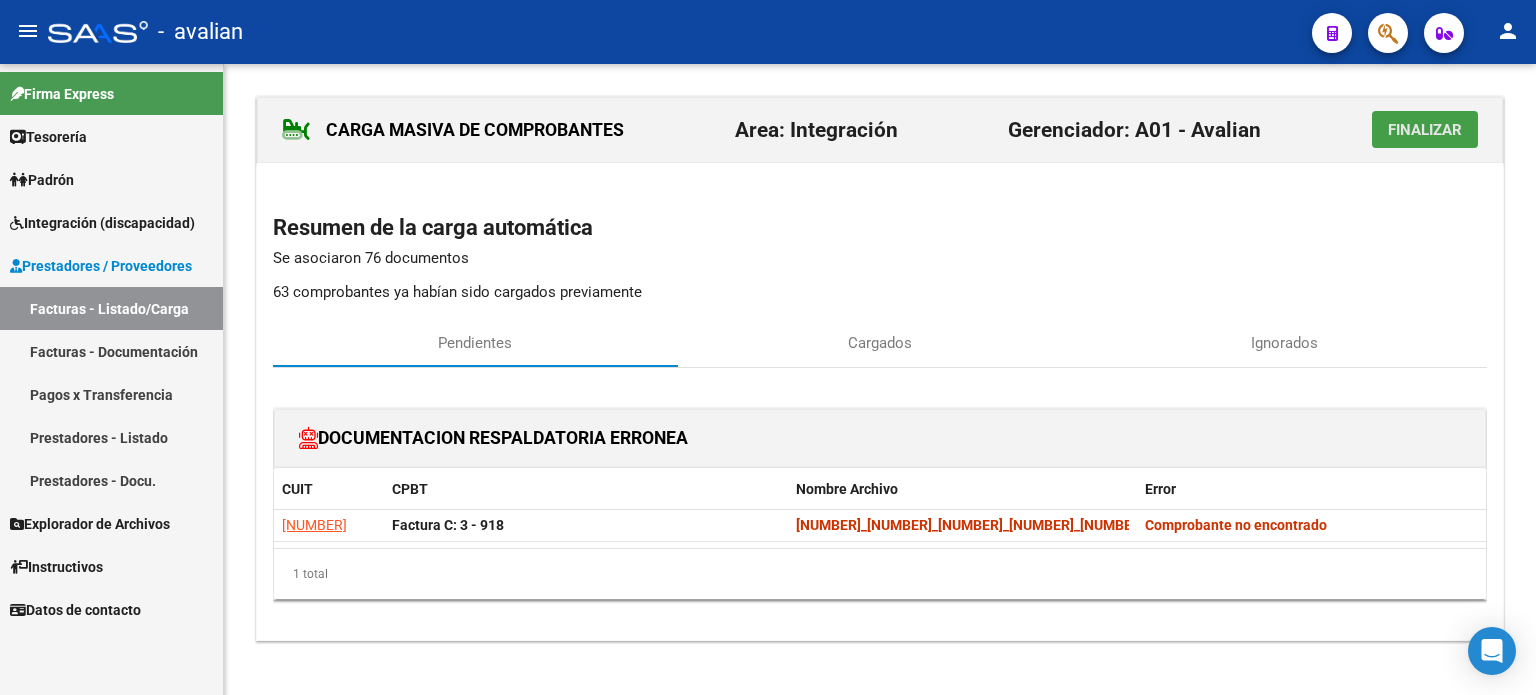 click on "Finalizar" 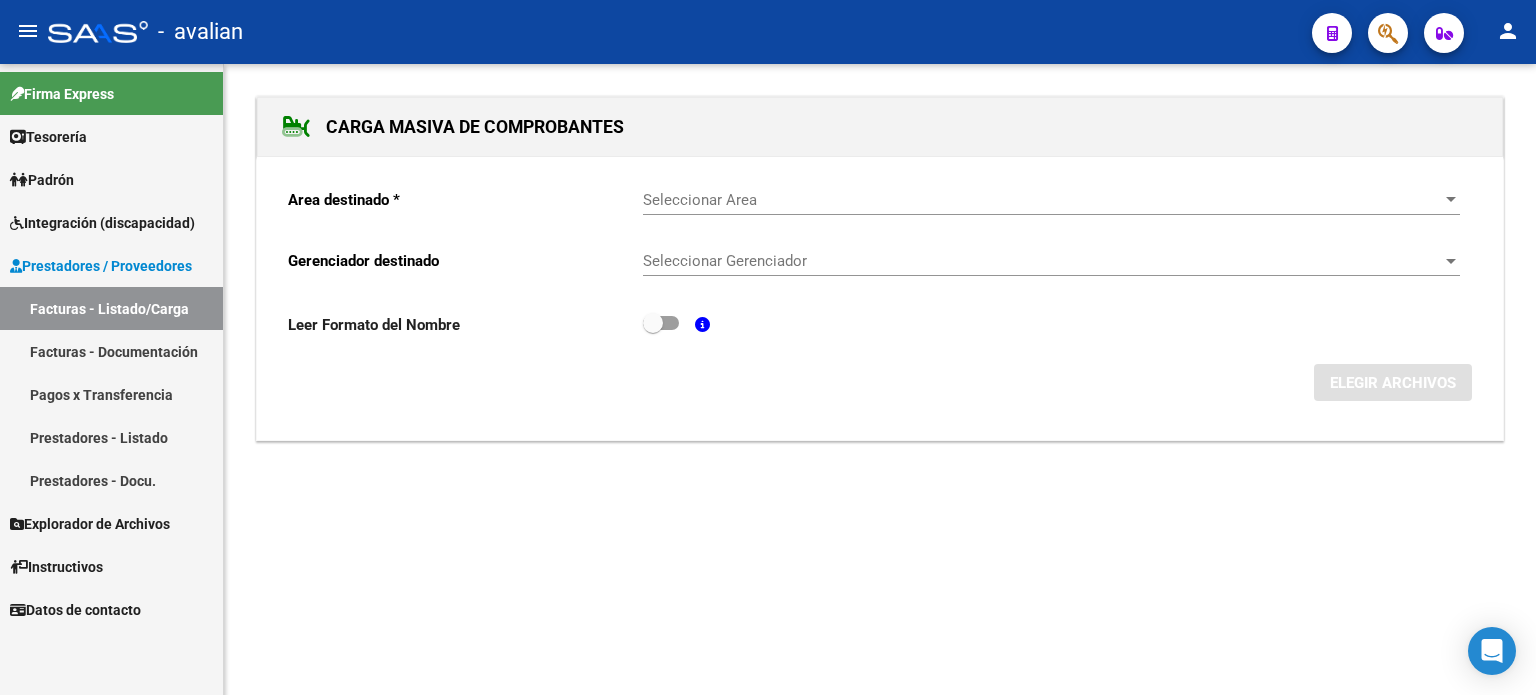 click on "Facturas - Listado/Carga" at bounding box center (111, 308) 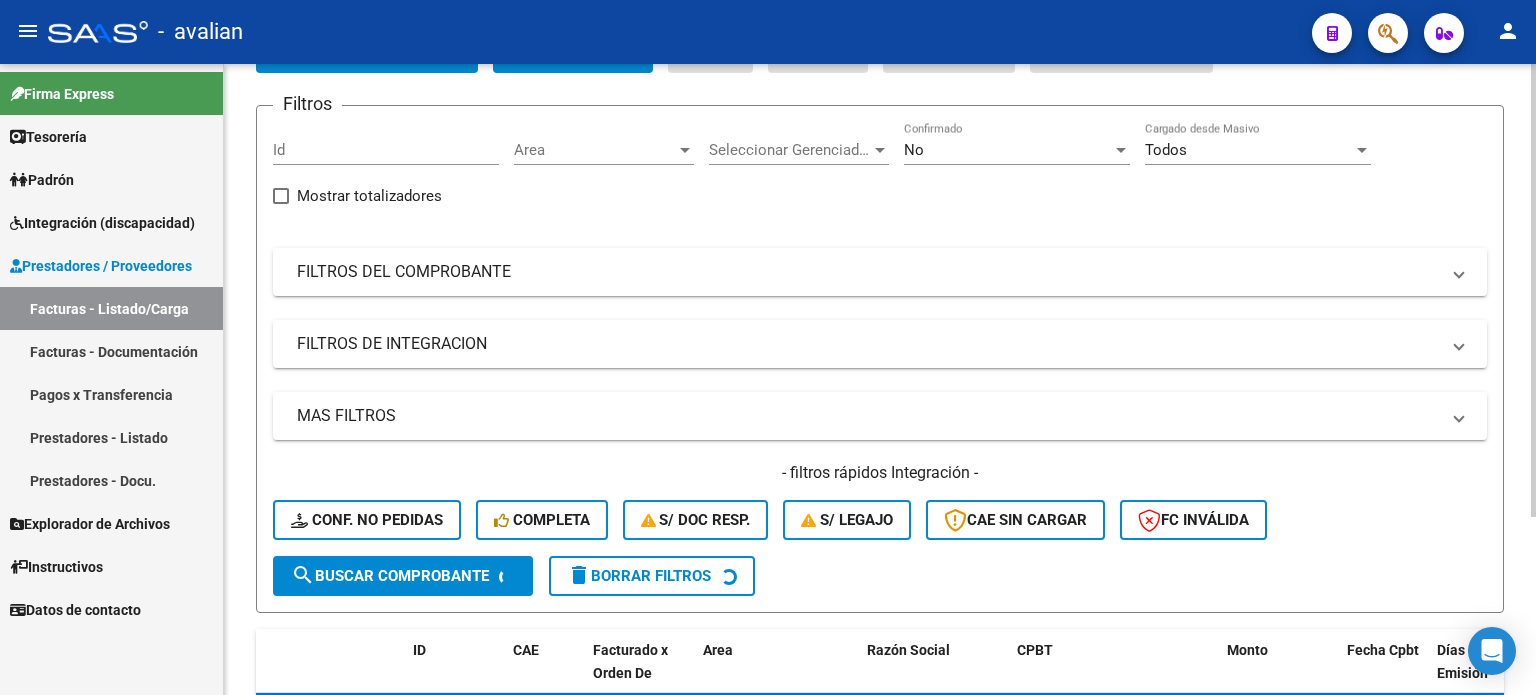 scroll, scrollTop: 133, scrollLeft: 0, axis: vertical 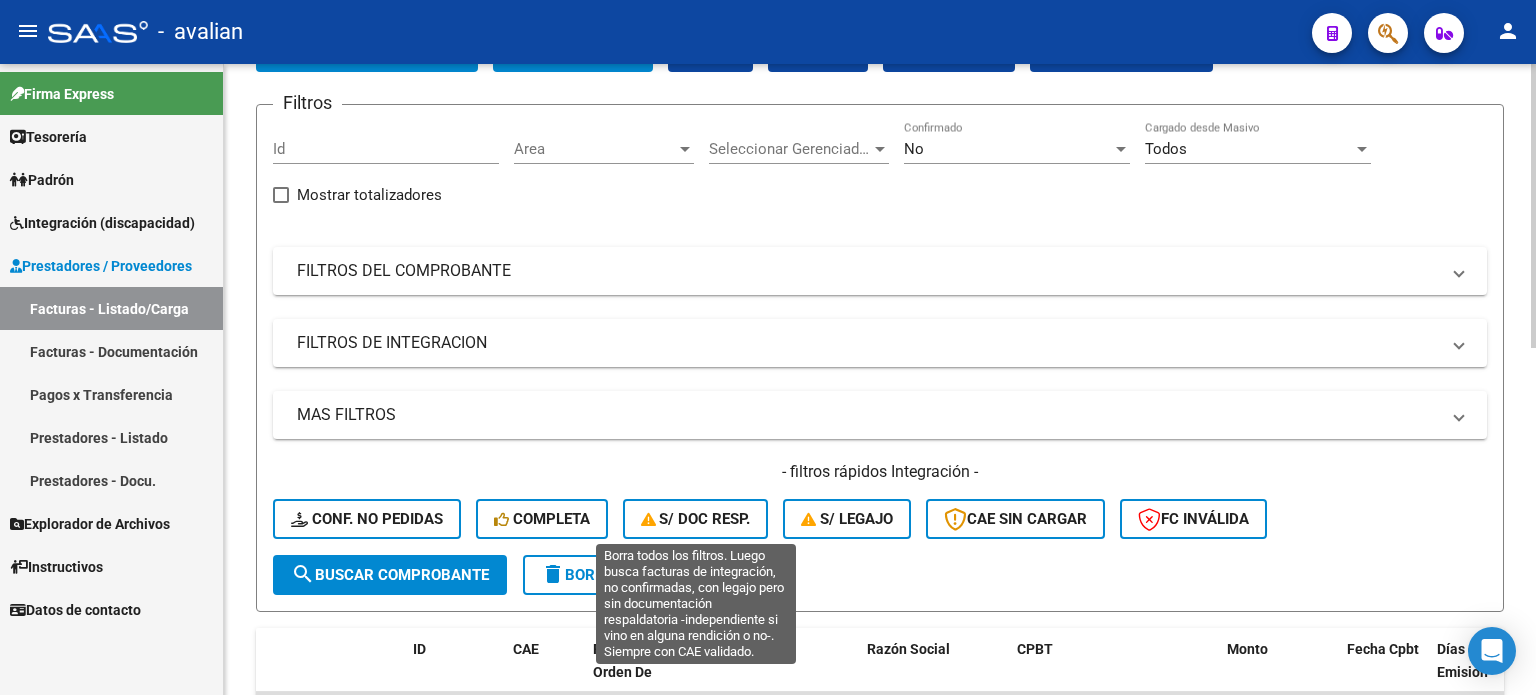 click on "S/ Doc Resp." 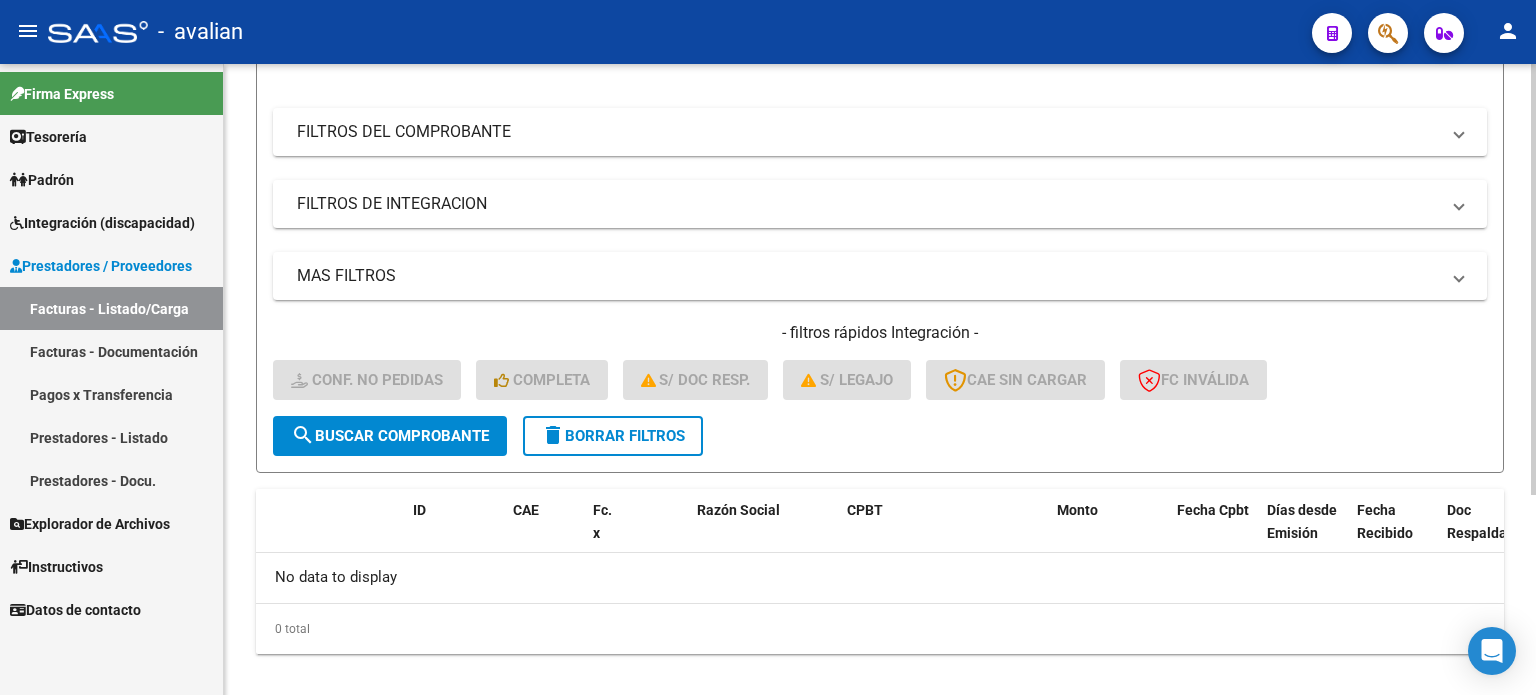 scroll, scrollTop: 291, scrollLeft: 0, axis: vertical 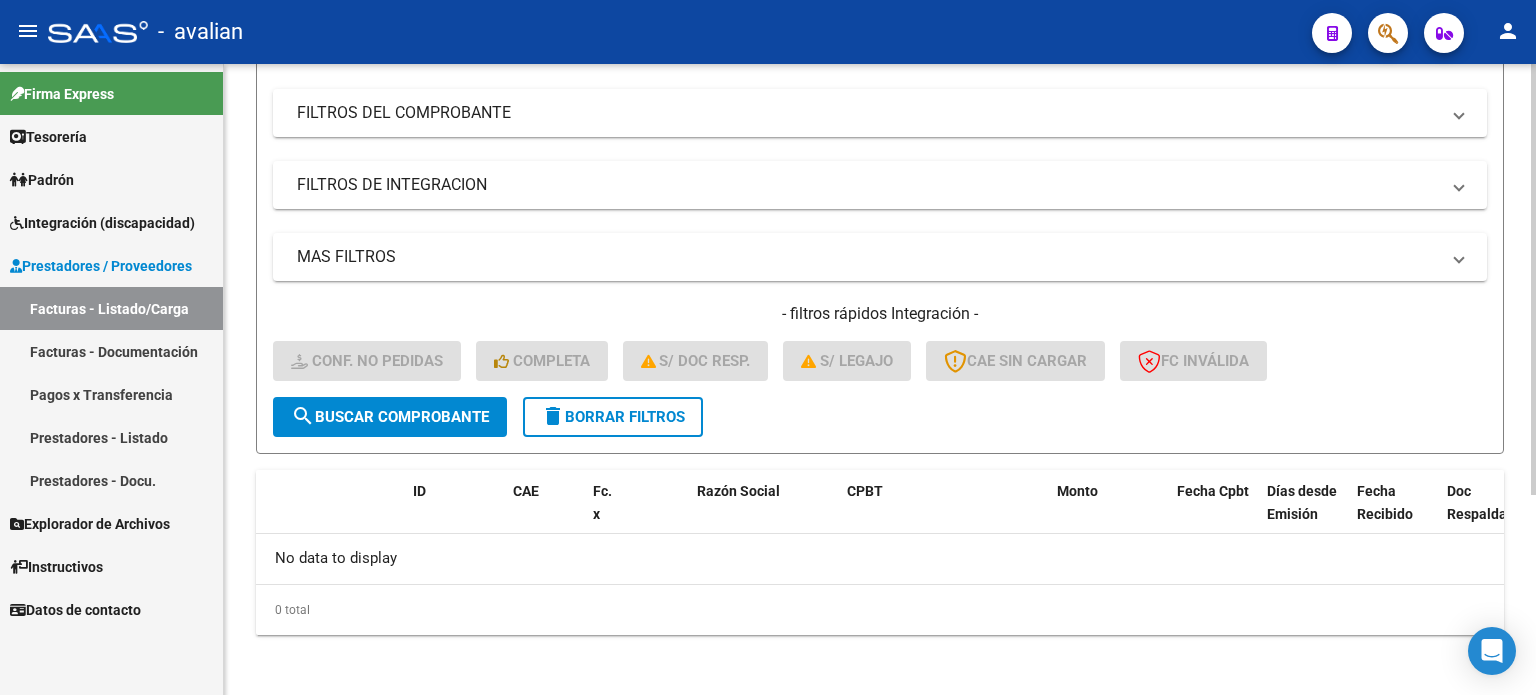 click on "delete  Borrar Filtros" 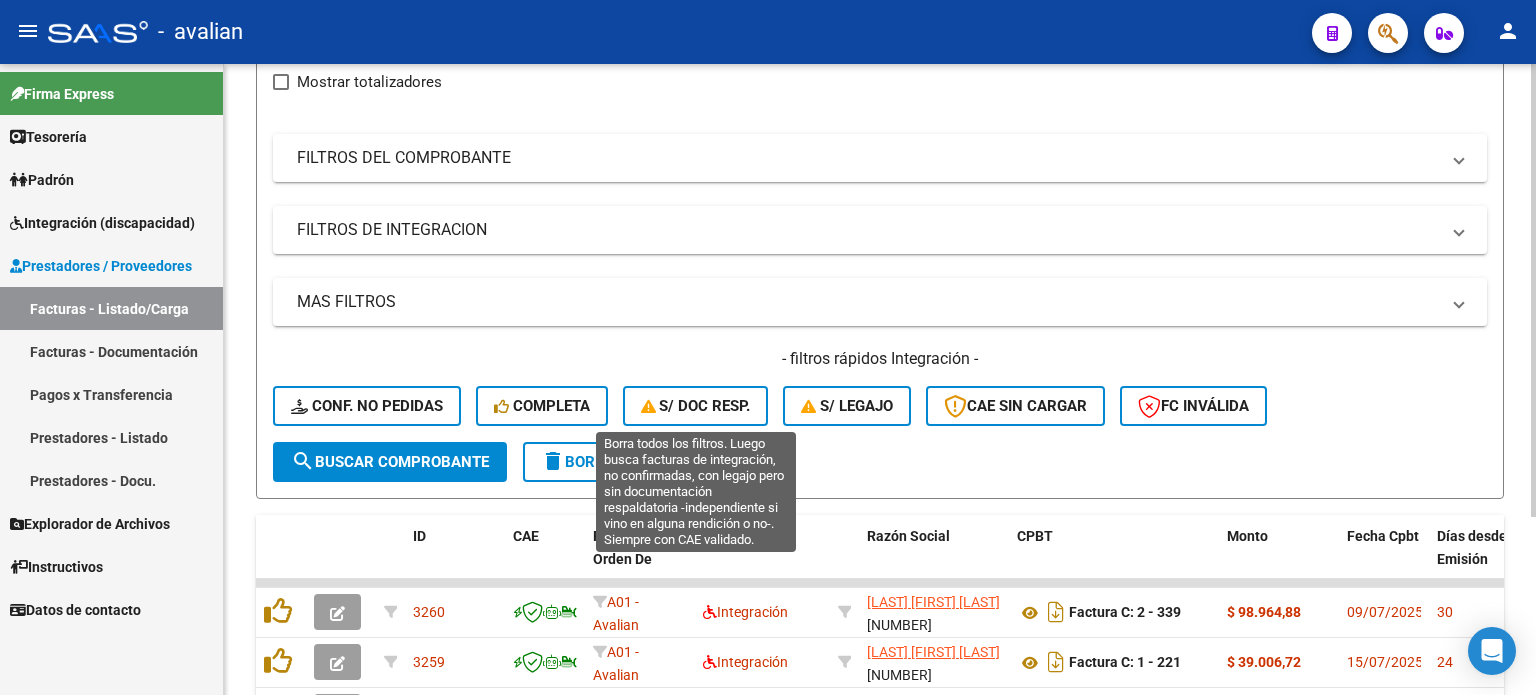 scroll, scrollTop: 291, scrollLeft: 0, axis: vertical 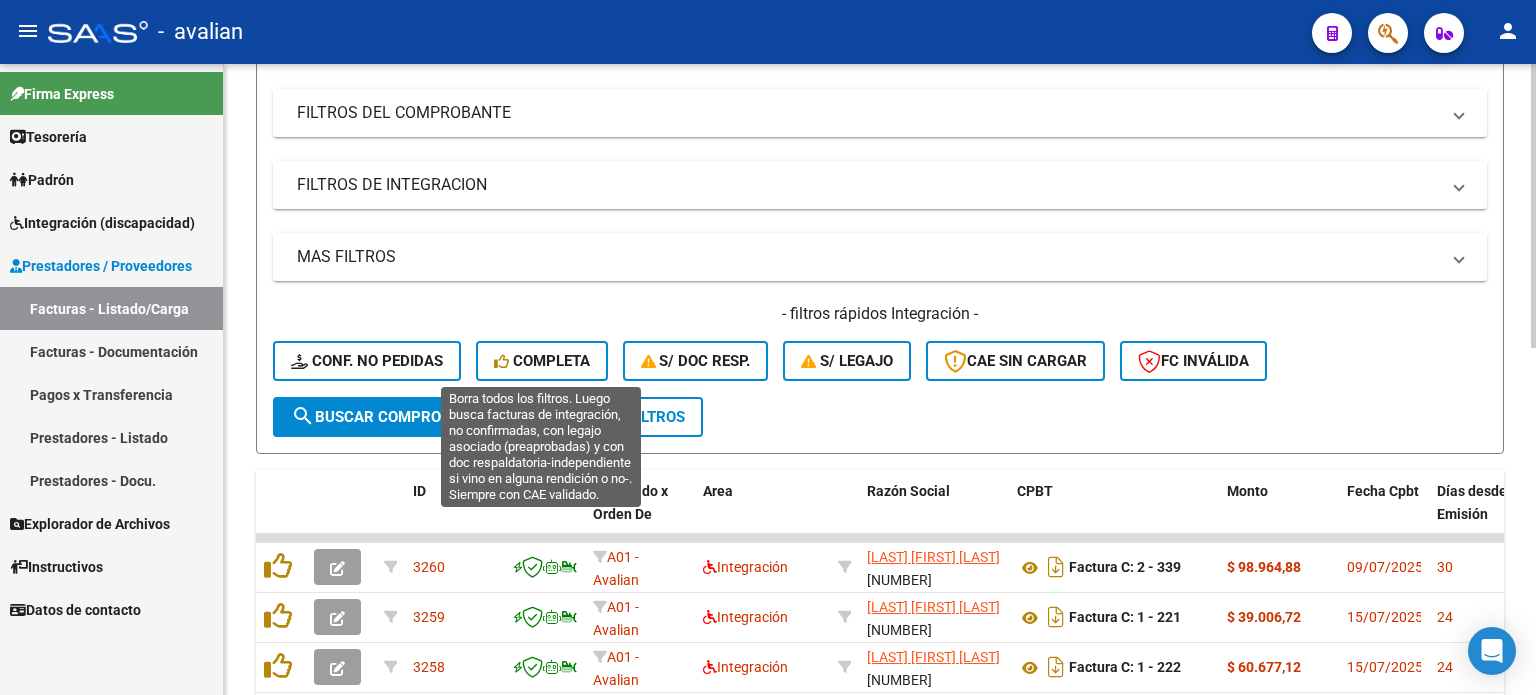 click on "Completa" 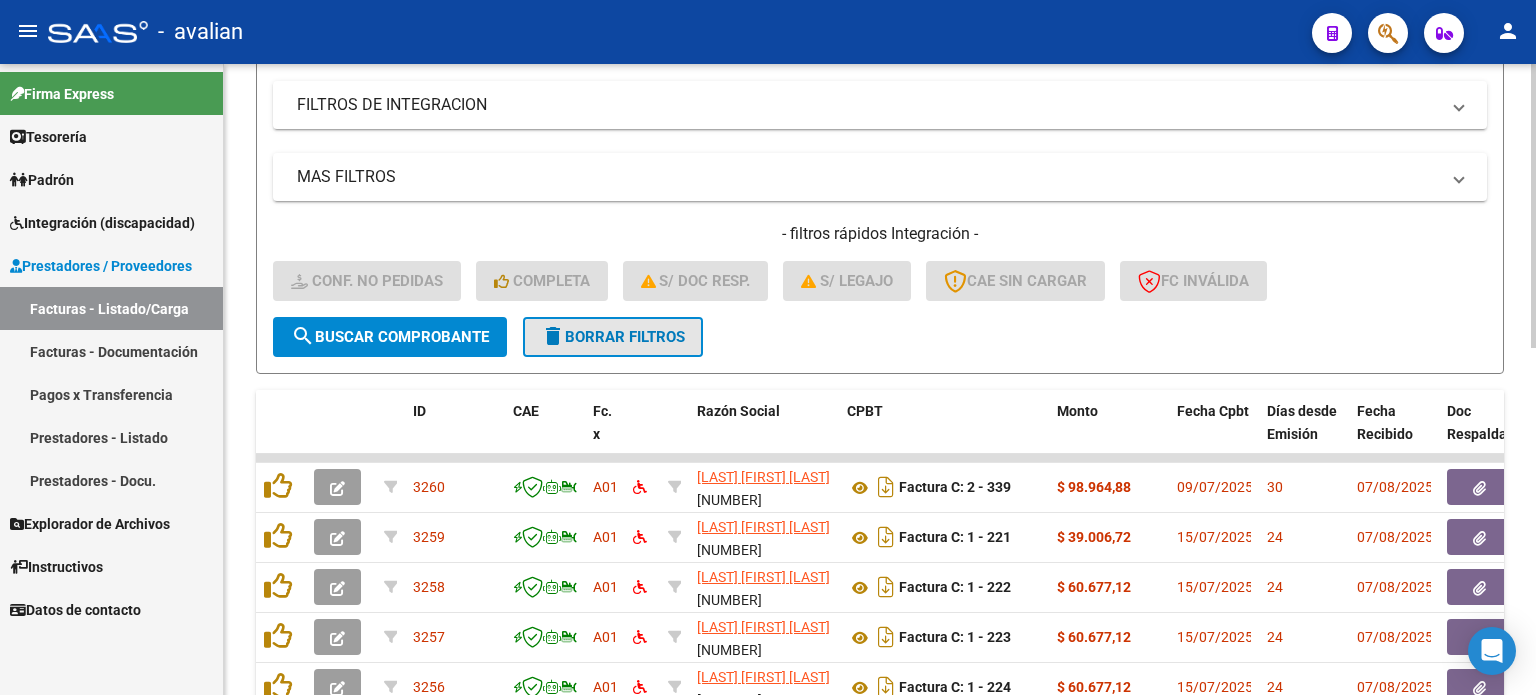 click on "delete  Borrar Filtros" 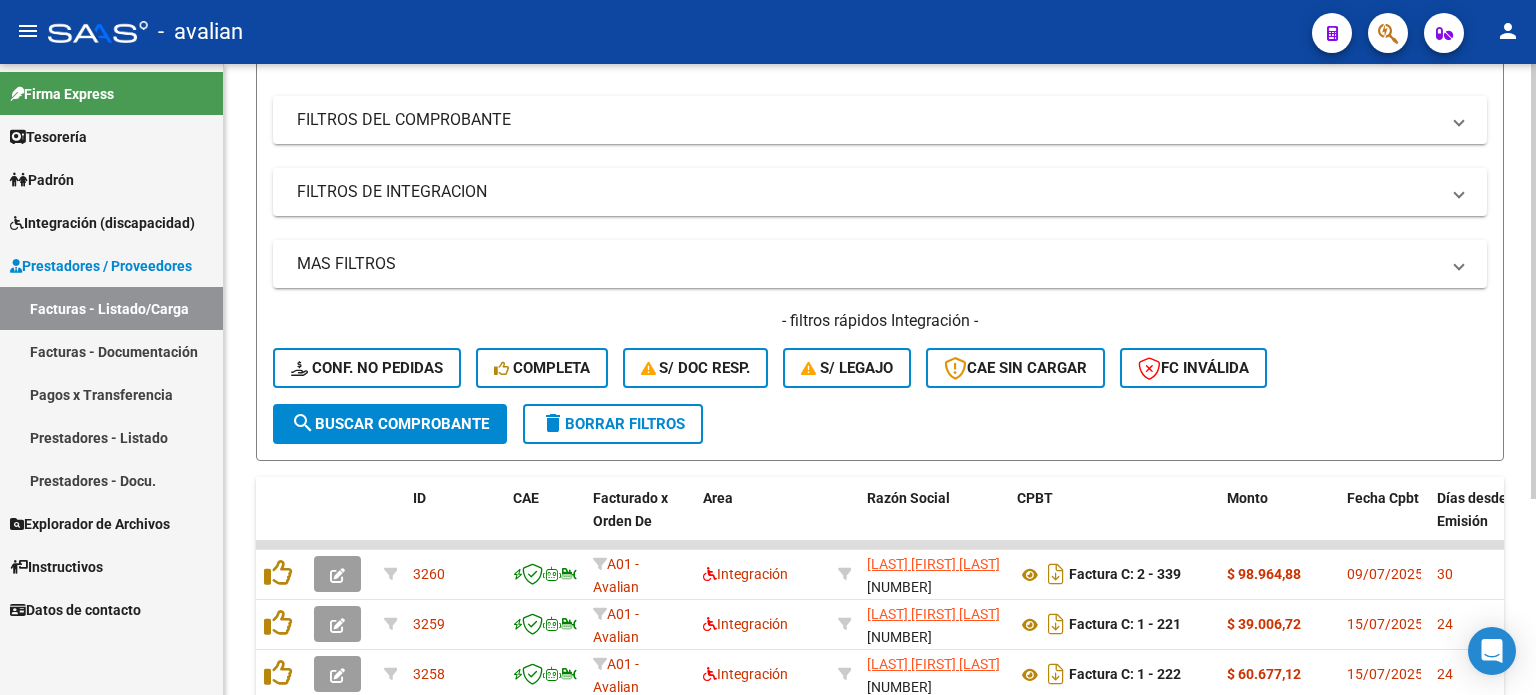 scroll, scrollTop: 371, scrollLeft: 0, axis: vertical 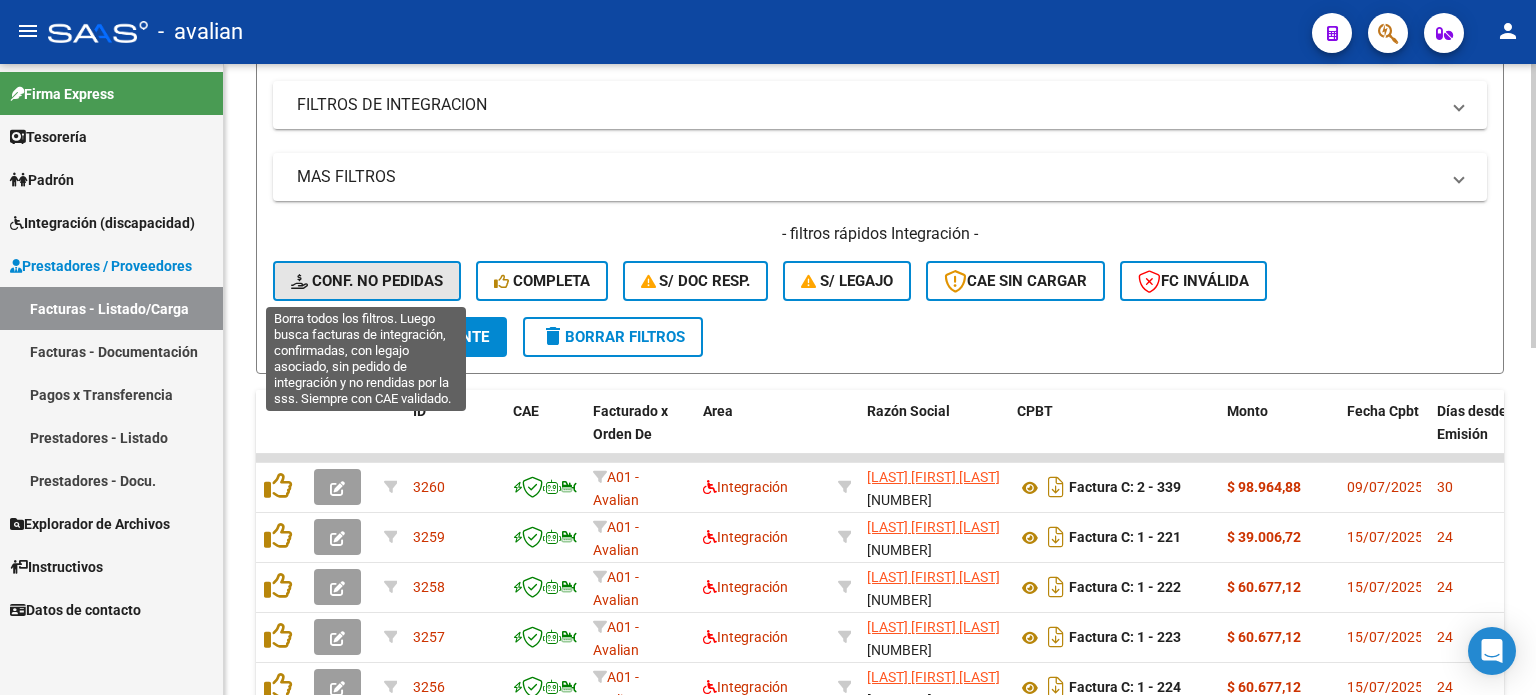 click on "Conf. no pedidas" 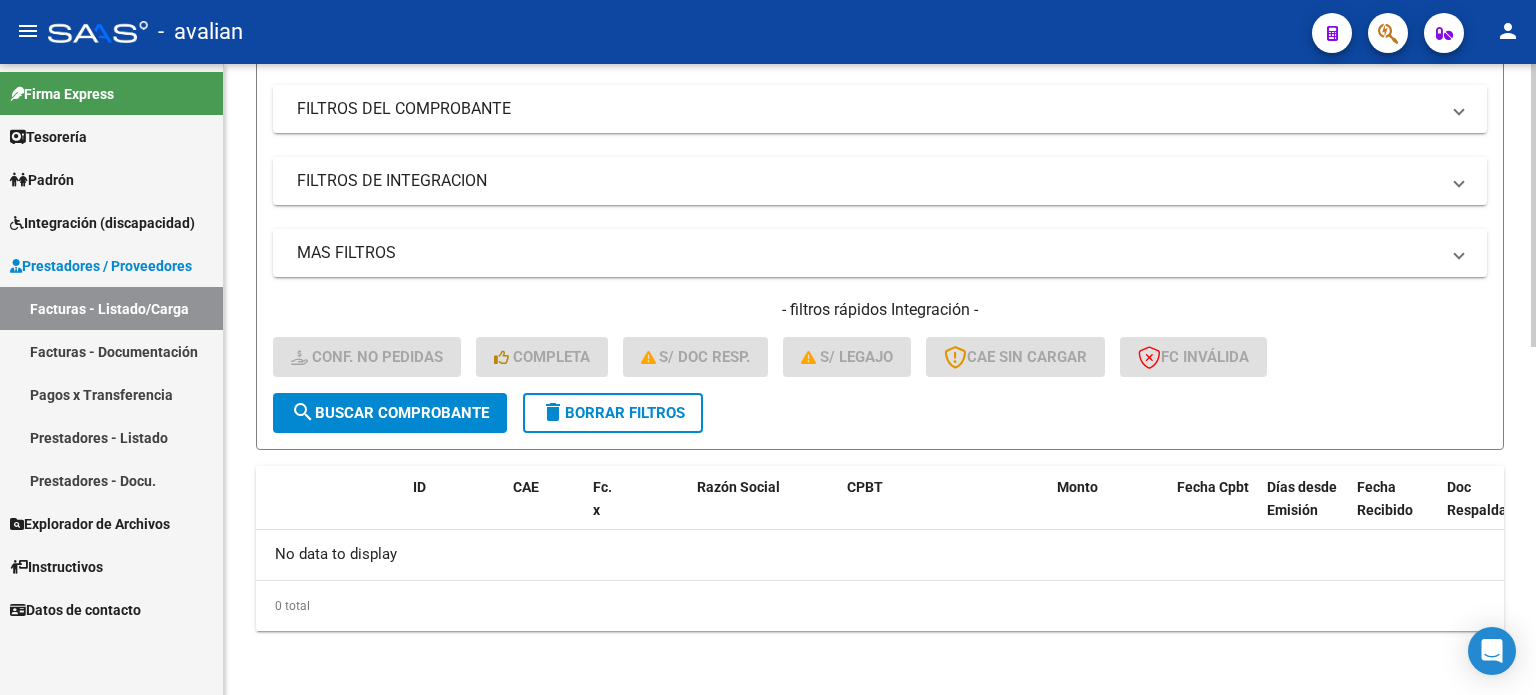 scroll, scrollTop: 291, scrollLeft: 0, axis: vertical 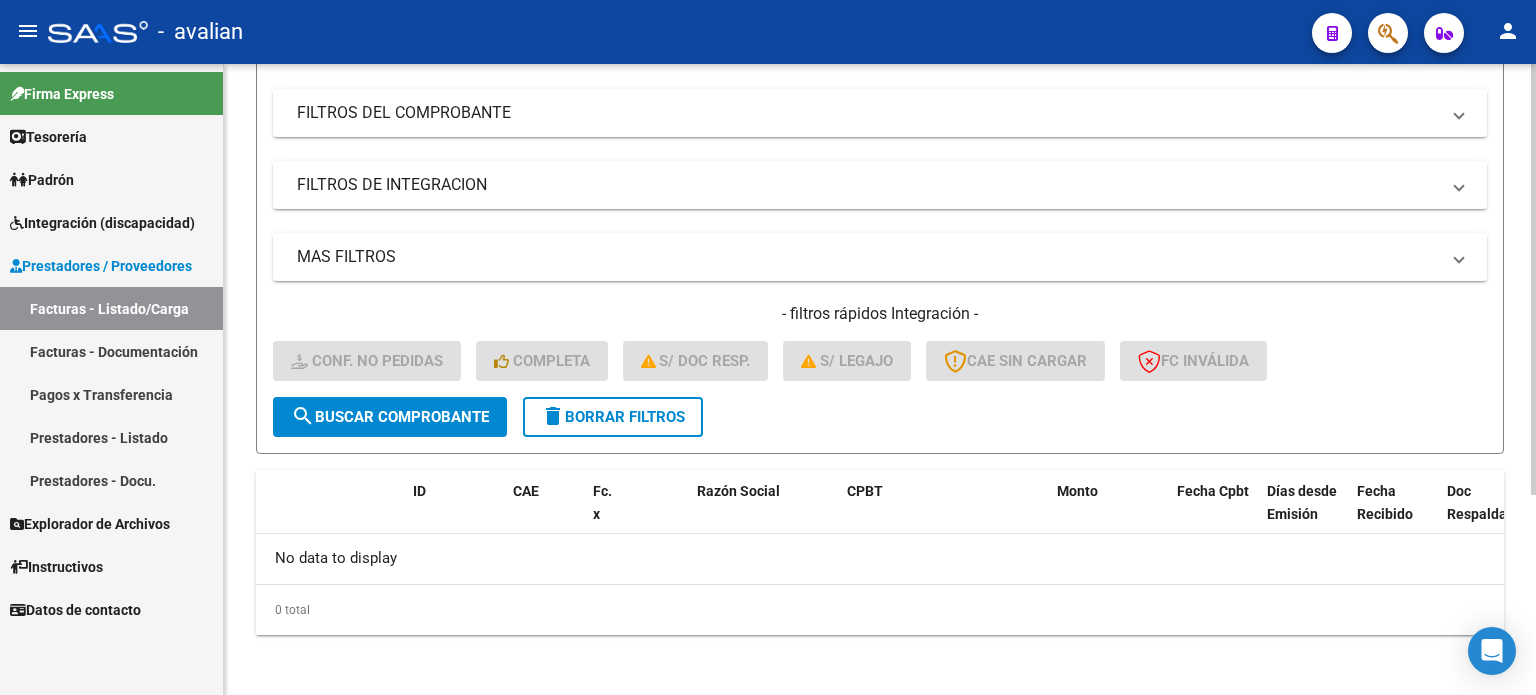 click on "delete" 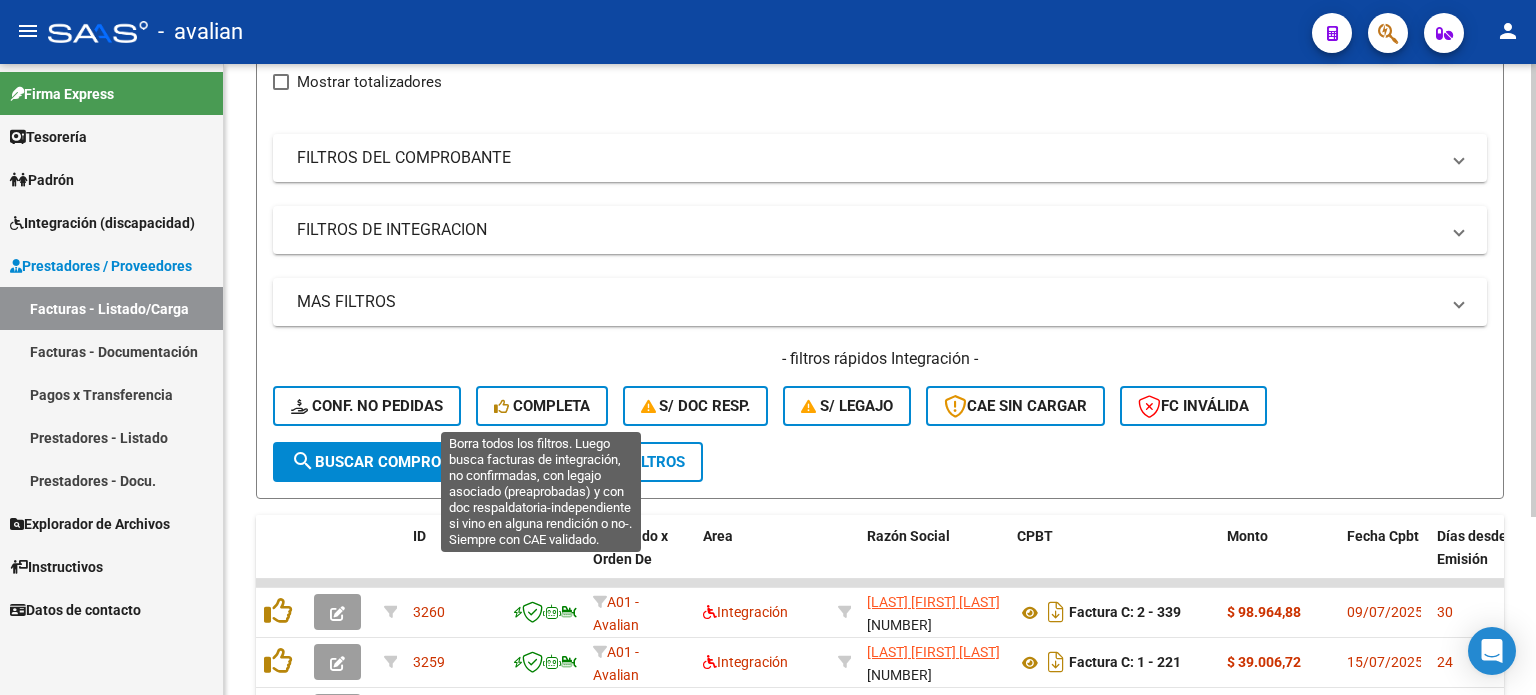 scroll, scrollTop: 291, scrollLeft: 0, axis: vertical 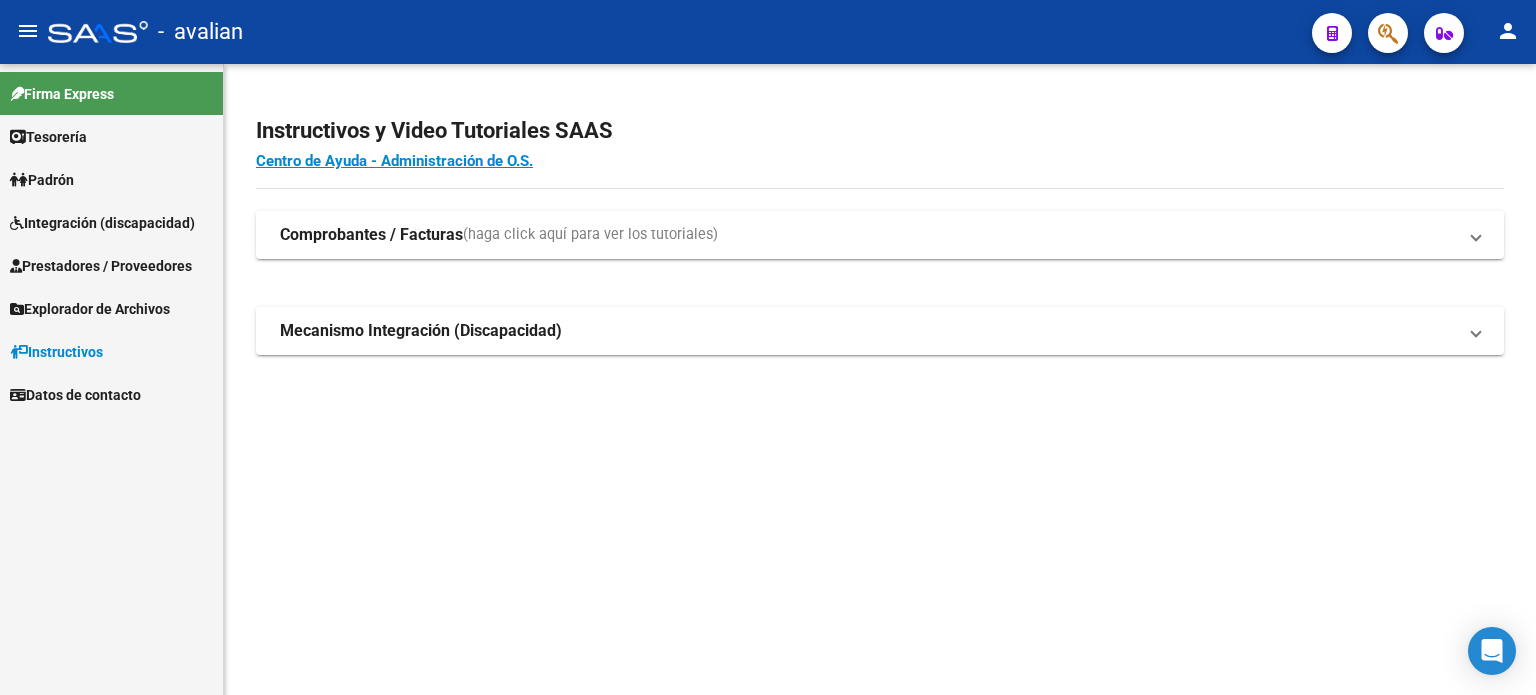 click on "Integración (discapacidad)" at bounding box center [102, 223] 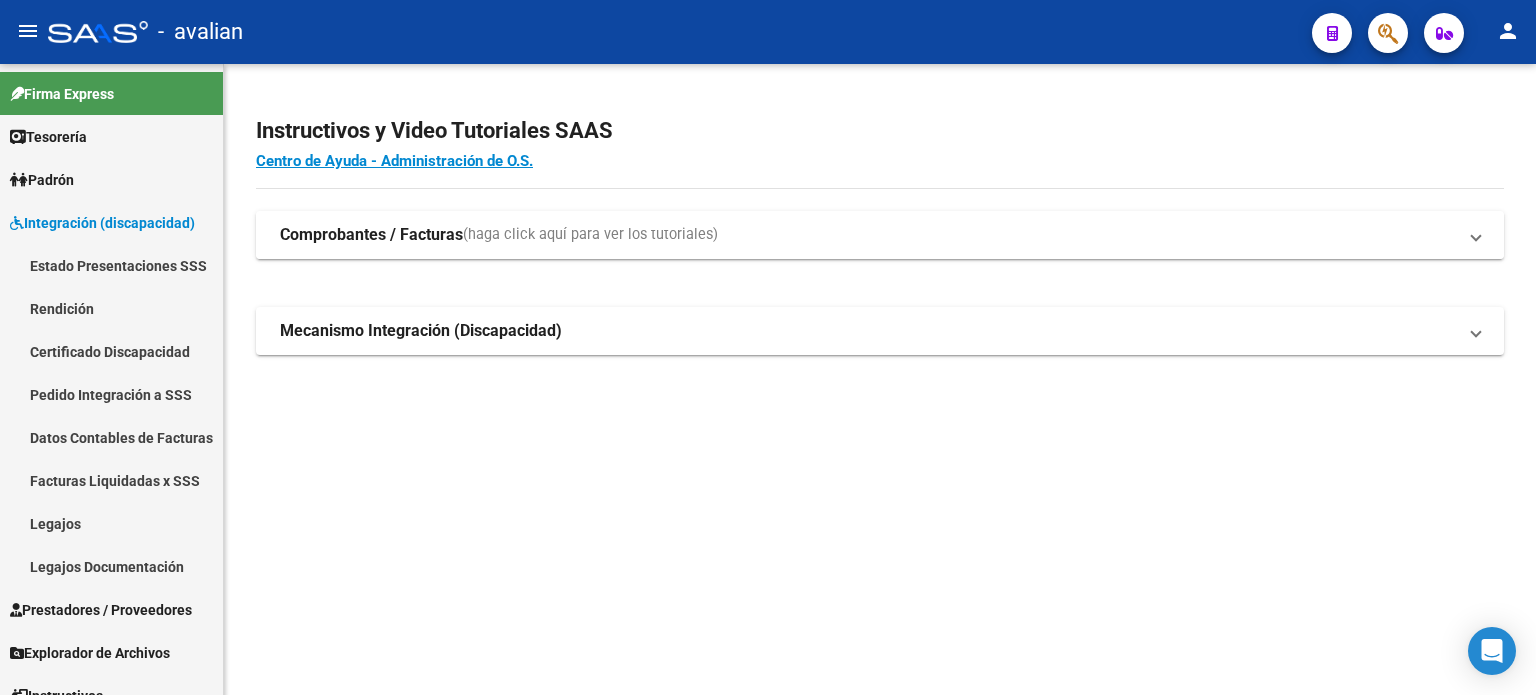 click on "Comprobantes / Facturas" at bounding box center [371, 235] 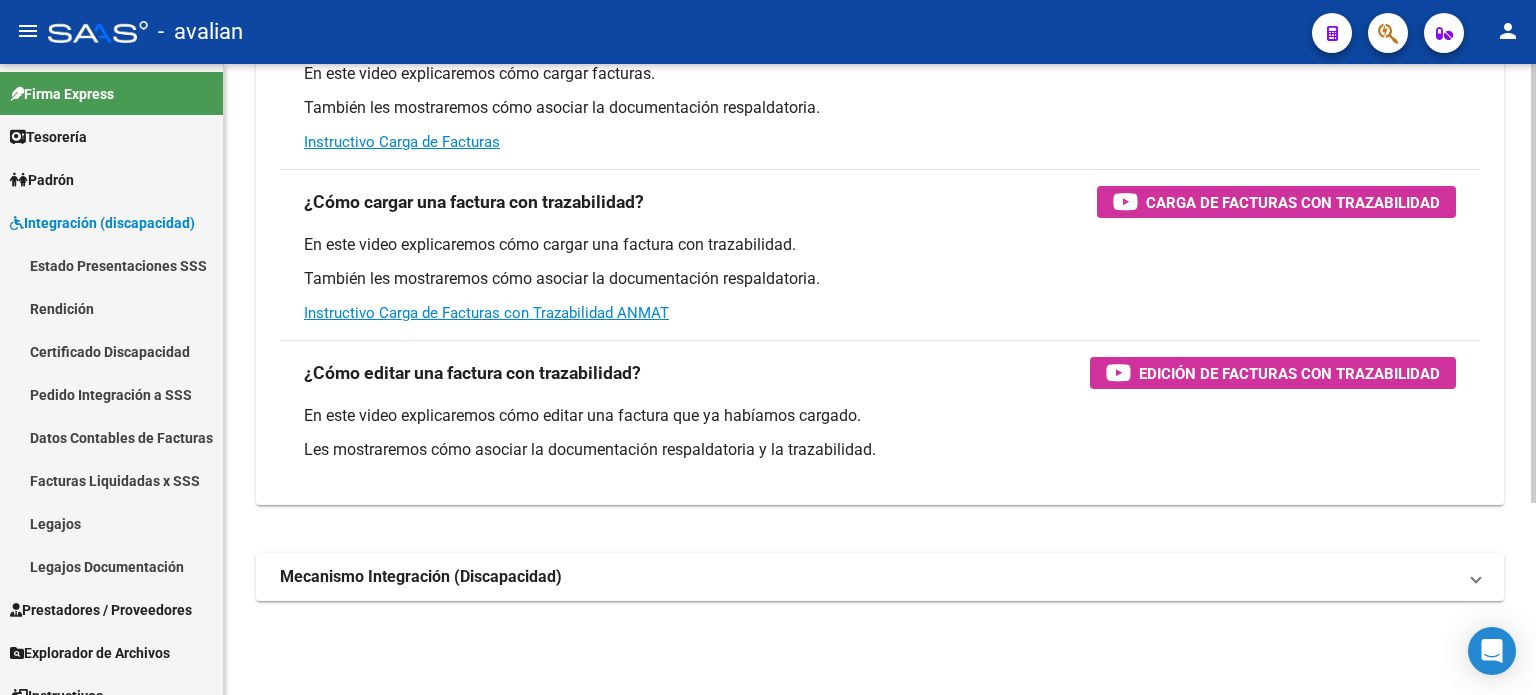 scroll, scrollTop: 277, scrollLeft: 0, axis: vertical 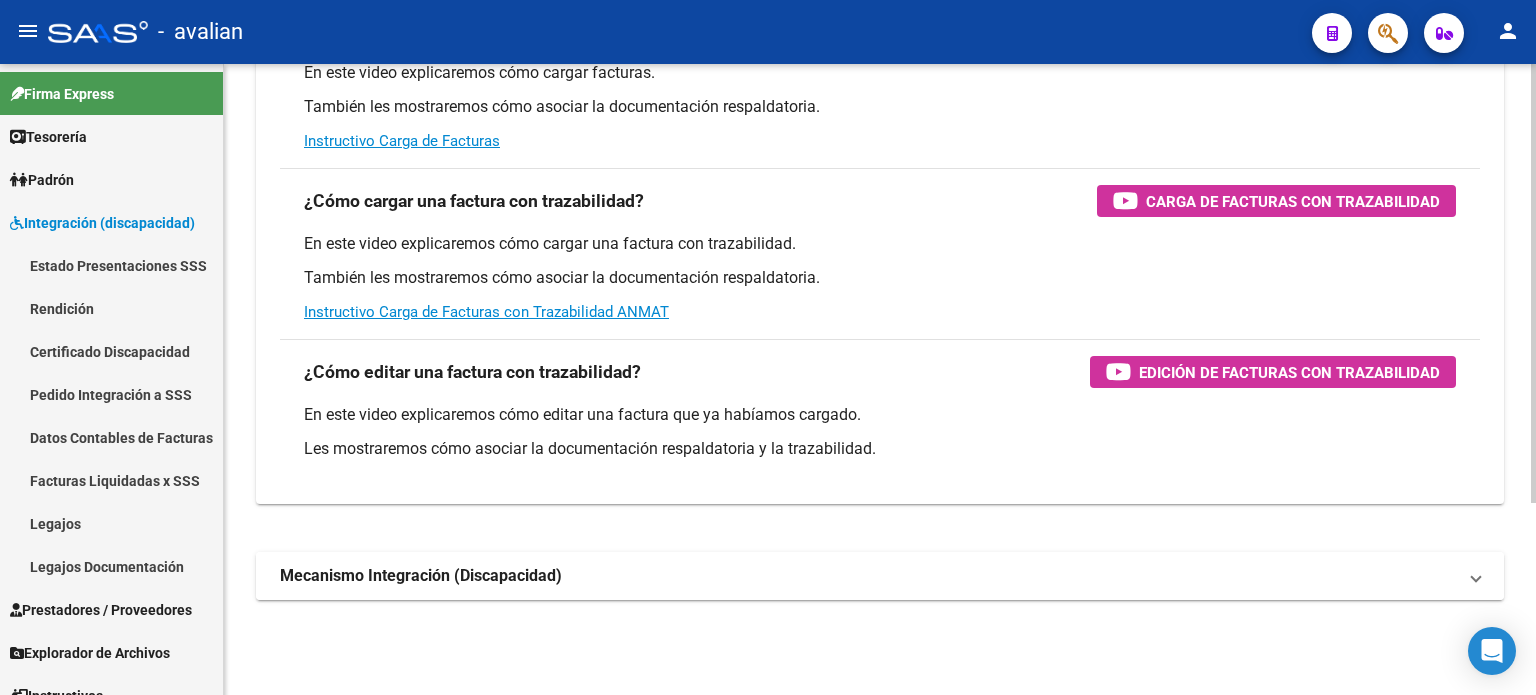 click on "Mecanismo Integración (Discapacidad)" at bounding box center [421, 576] 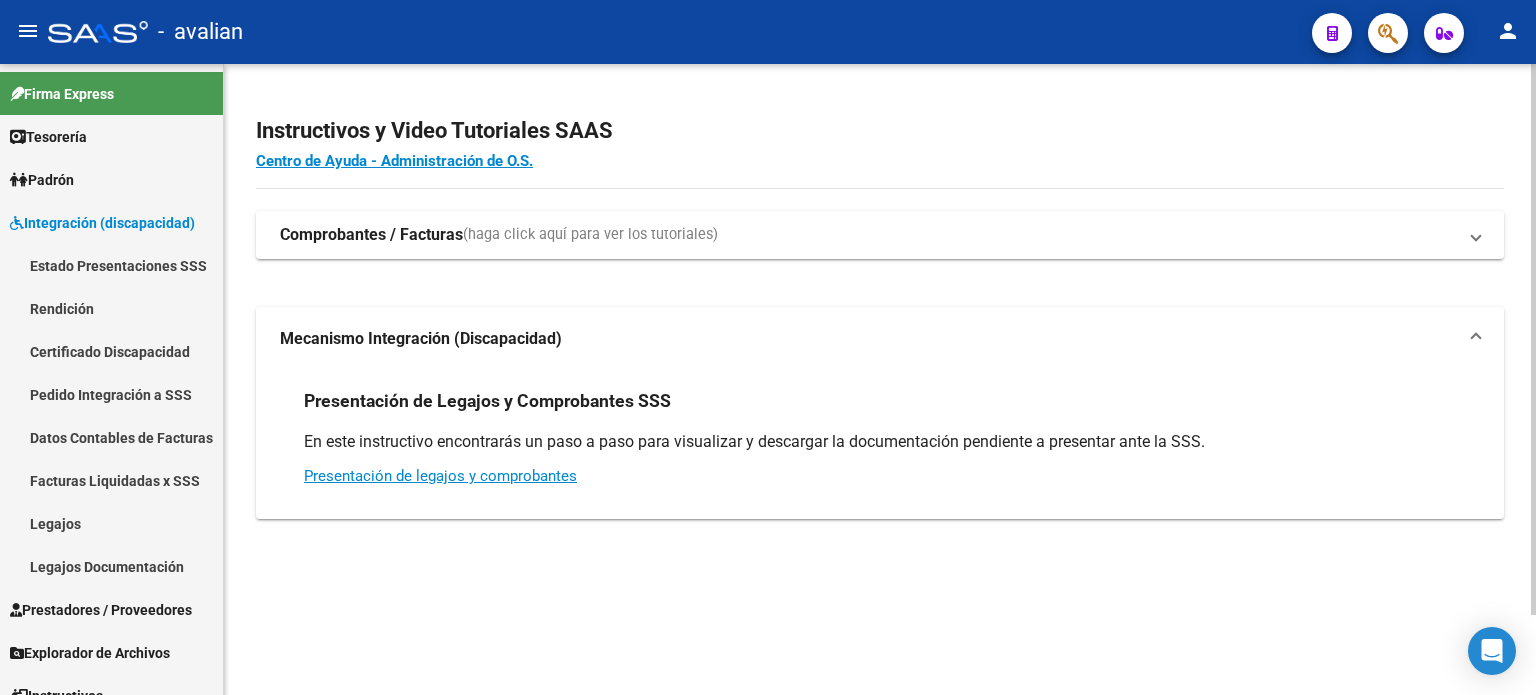 scroll, scrollTop: 0, scrollLeft: 0, axis: both 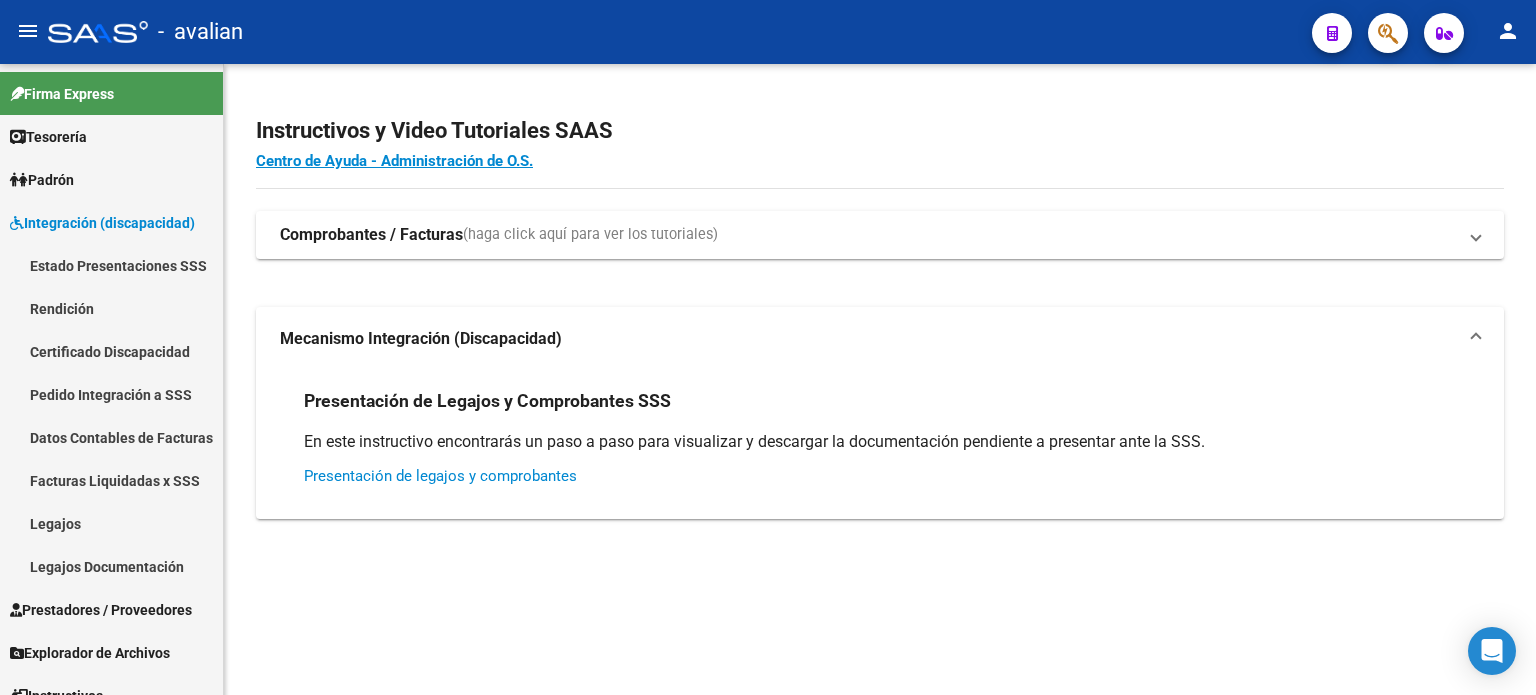 click on "Presentación de legajos y comprobantes" at bounding box center [440, 476] 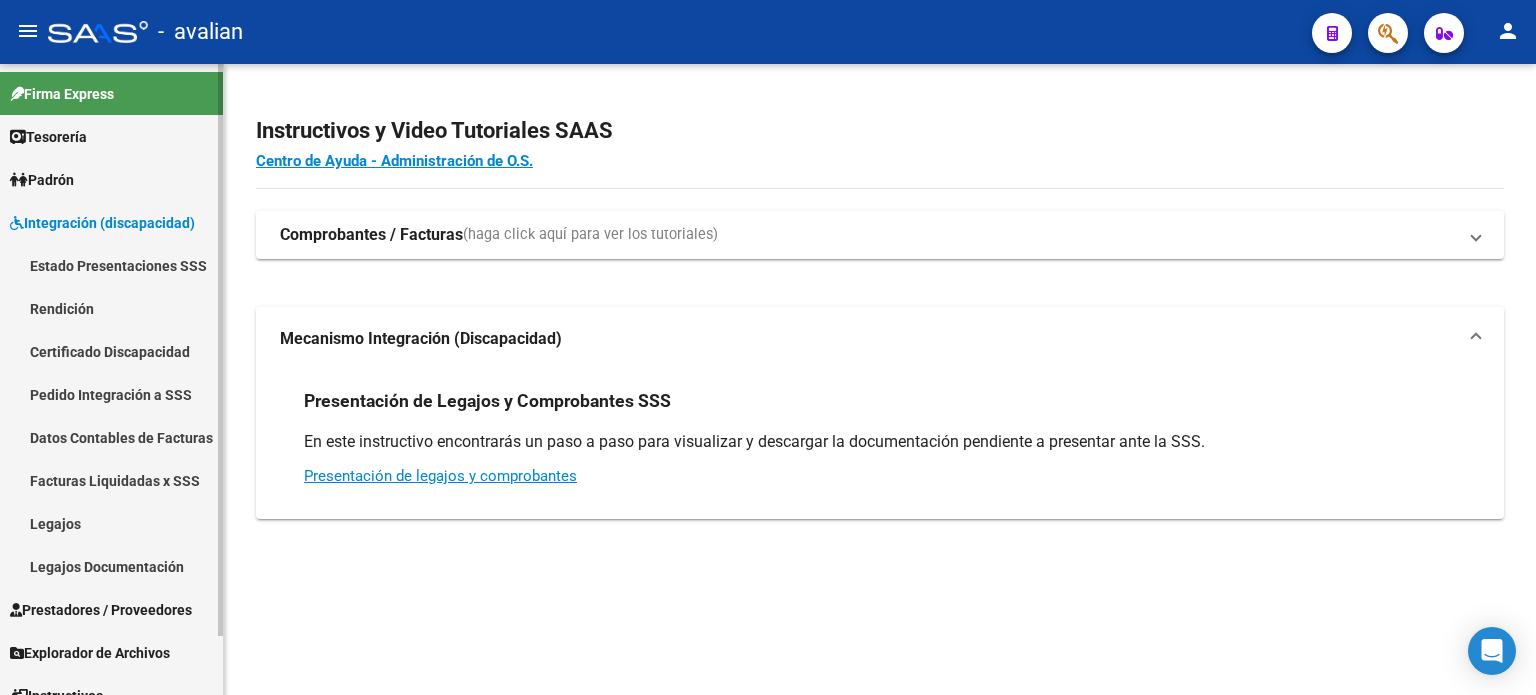 click on "Prestadores / Proveedores" at bounding box center (101, 610) 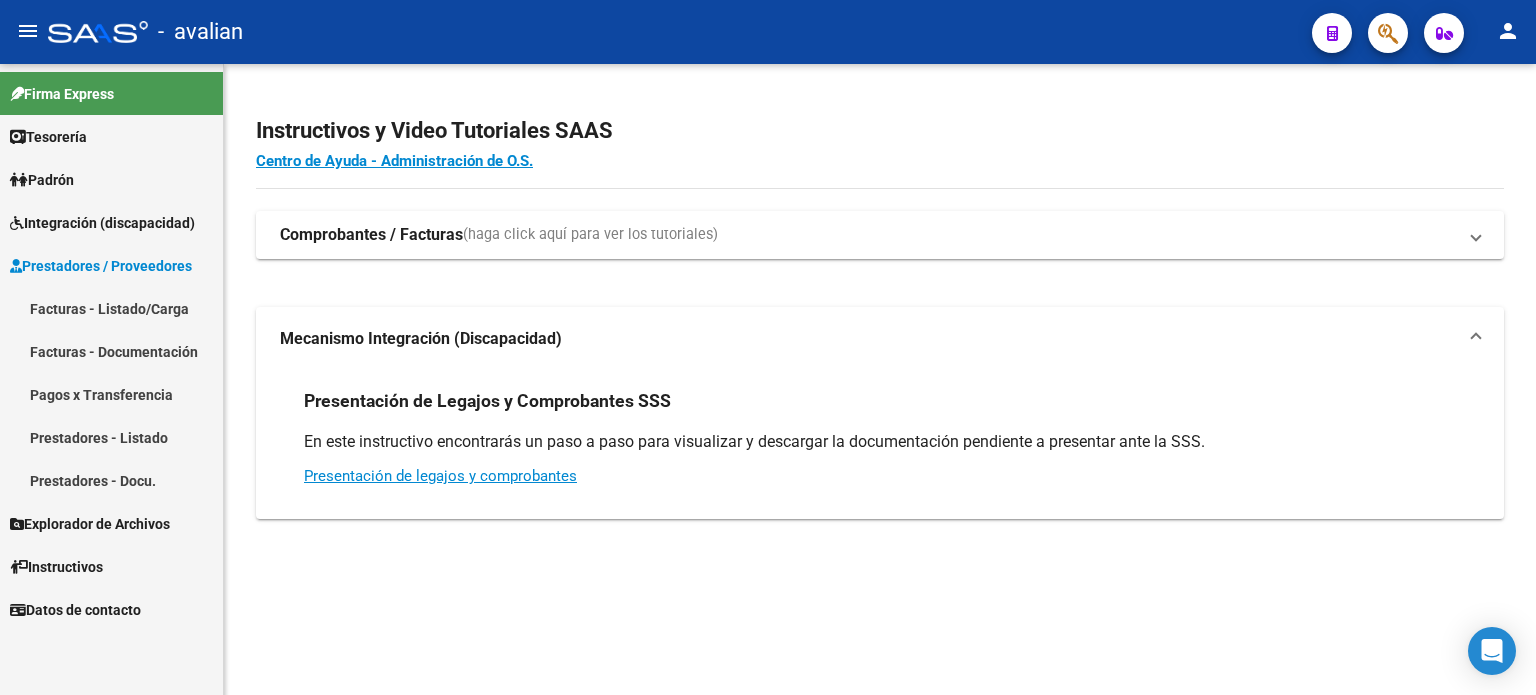 click on "Facturas - Listado/Carga" at bounding box center [111, 308] 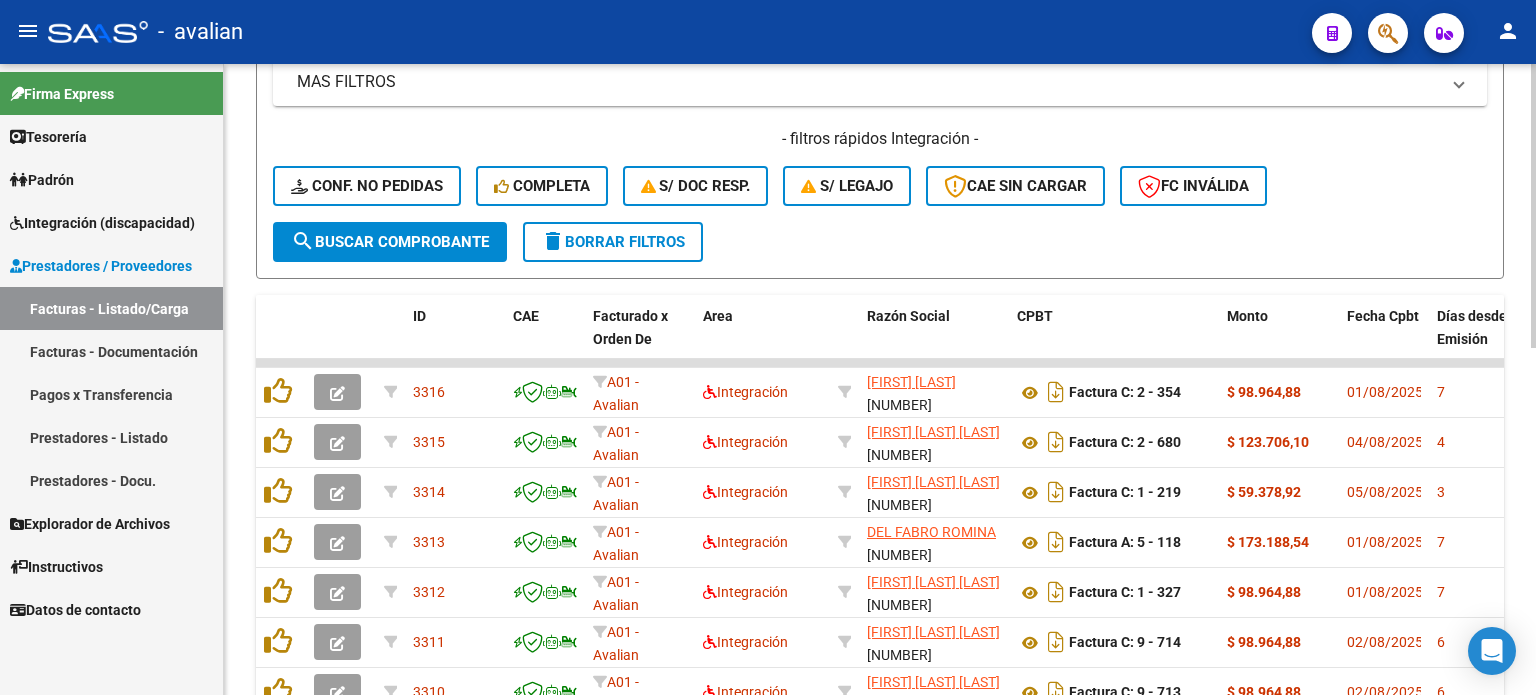 click on "delete  Borrar Filtros" 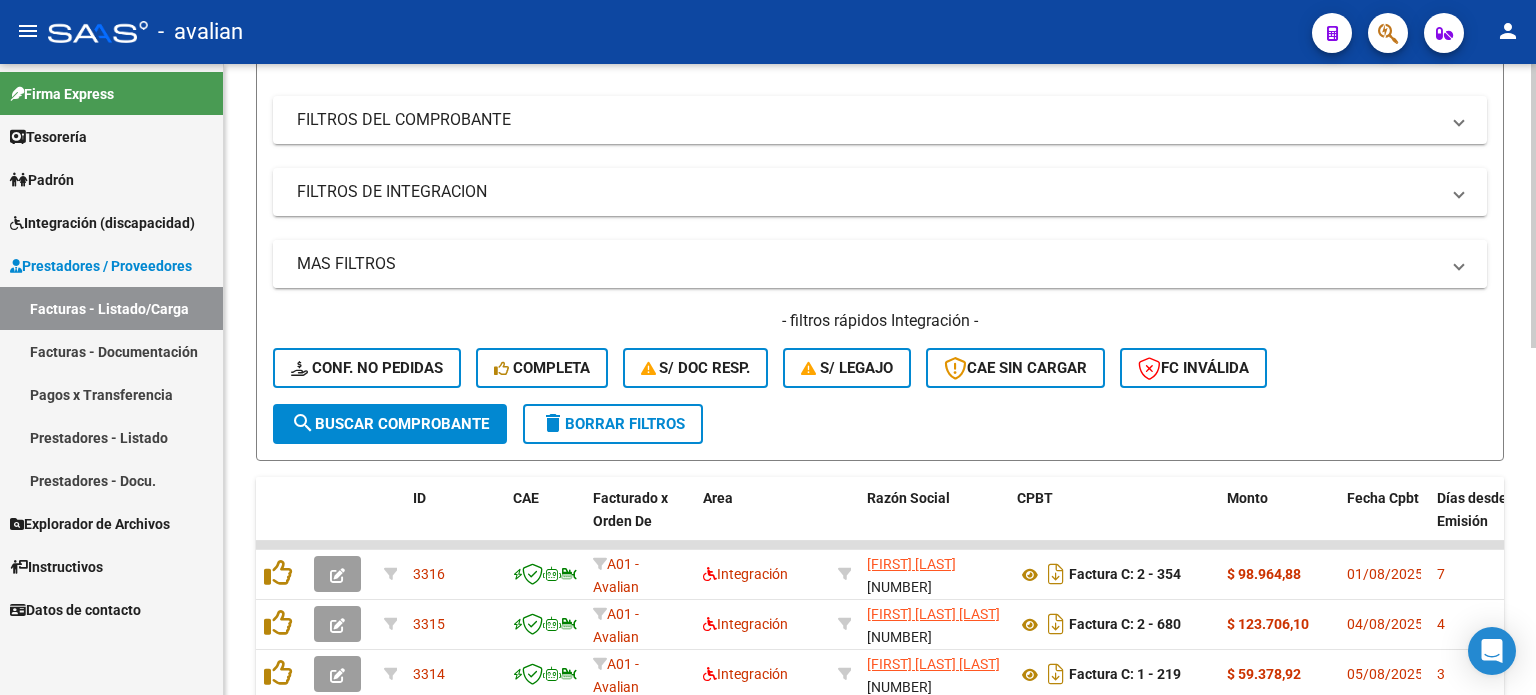 scroll, scrollTop: 466, scrollLeft: 0, axis: vertical 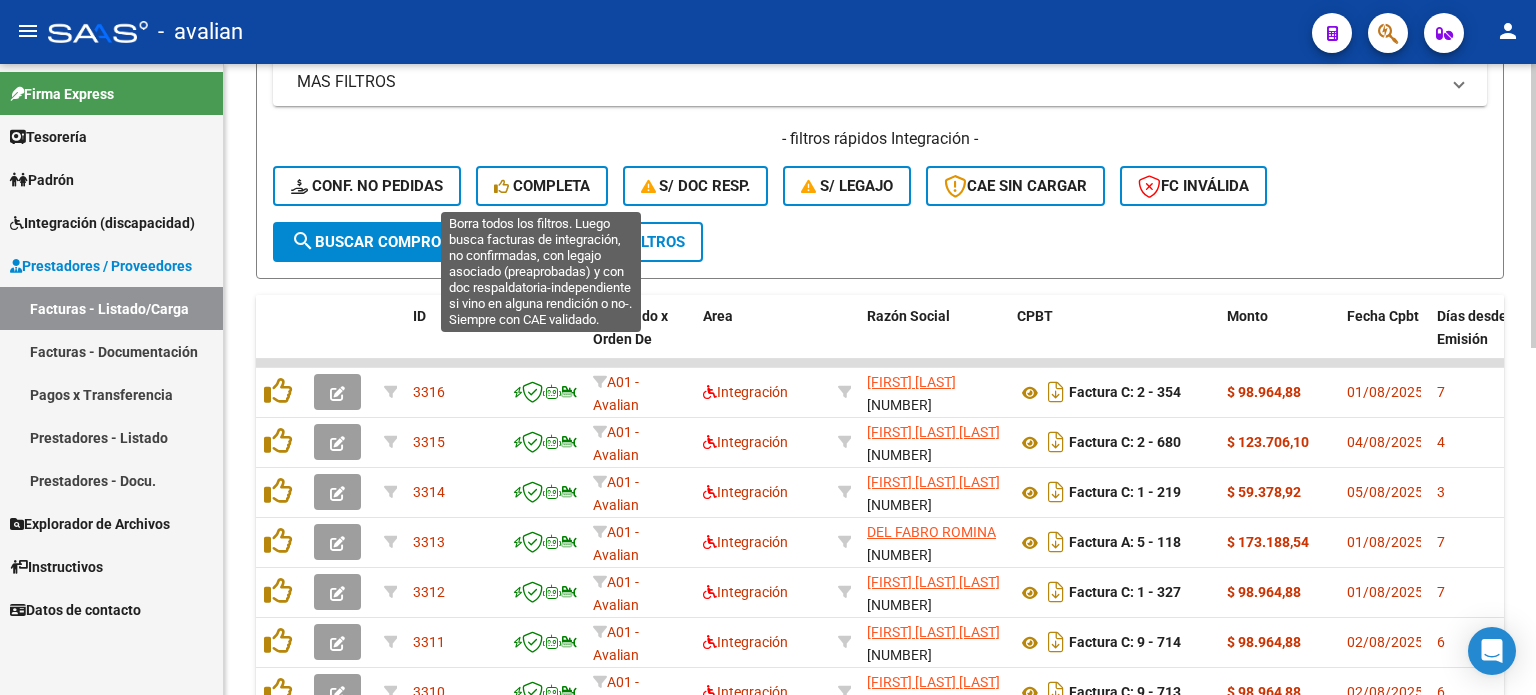 click on "Completa" 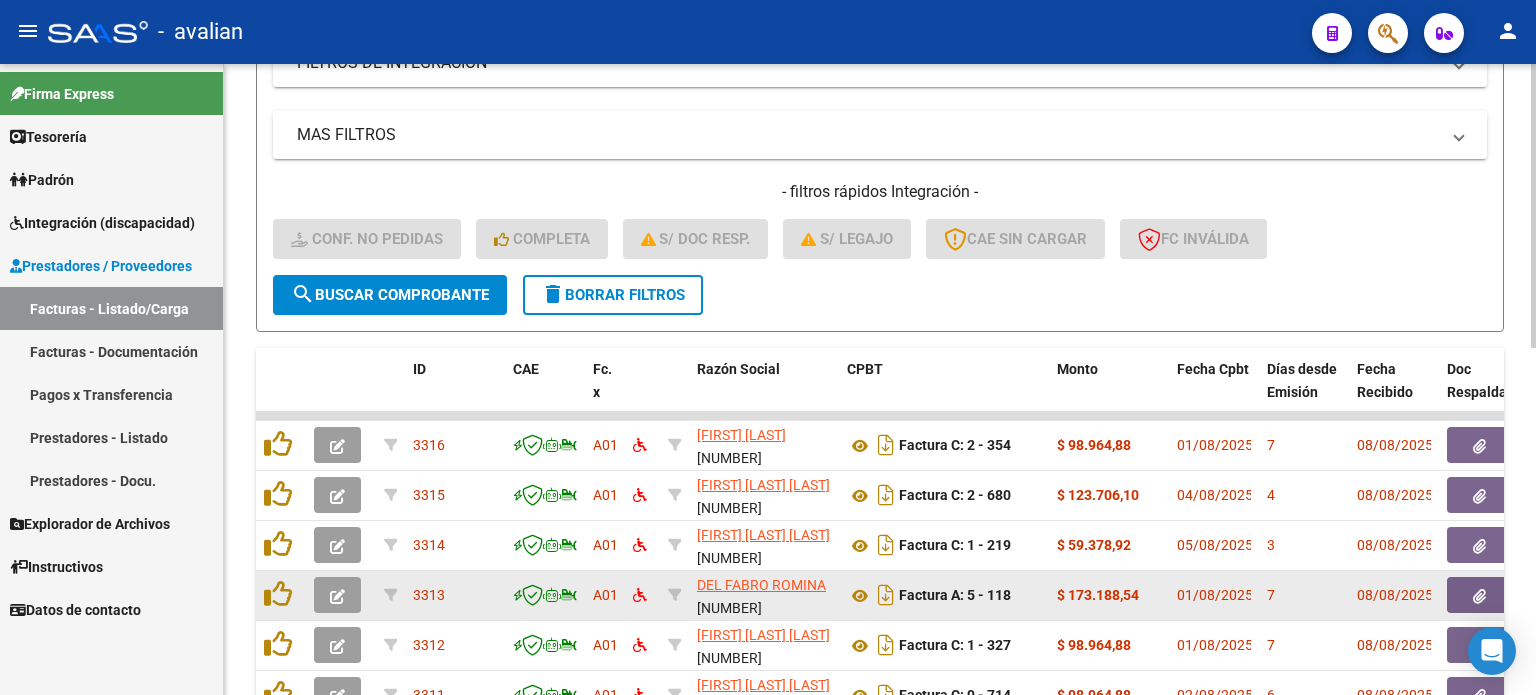 scroll, scrollTop: 371, scrollLeft: 0, axis: vertical 